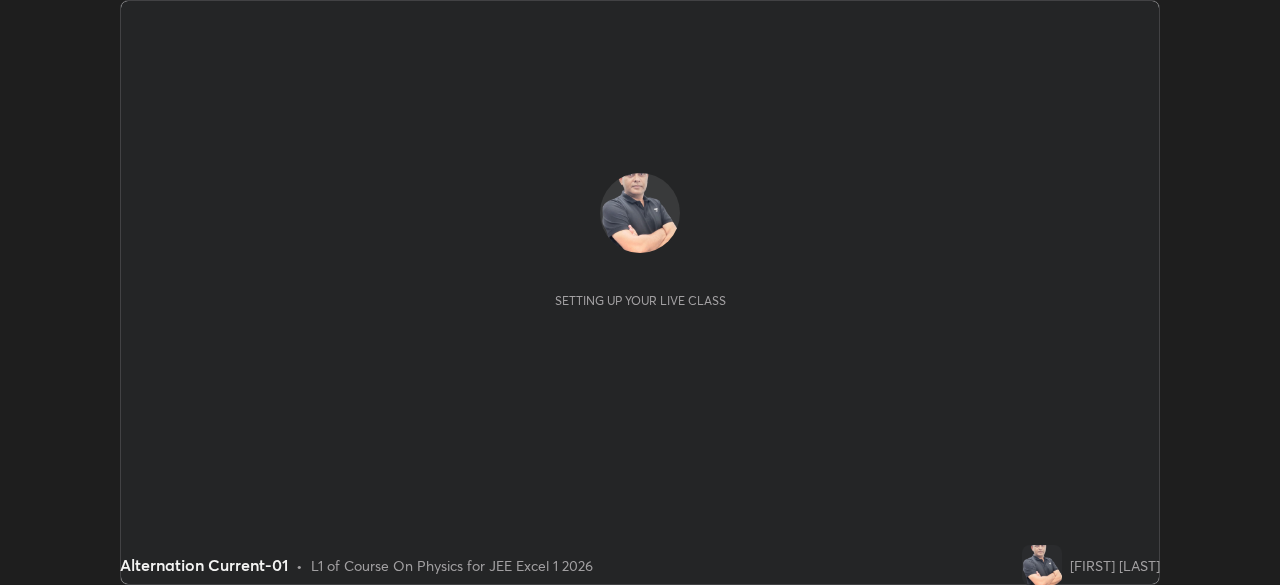scroll, scrollTop: 0, scrollLeft: 0, axis: both 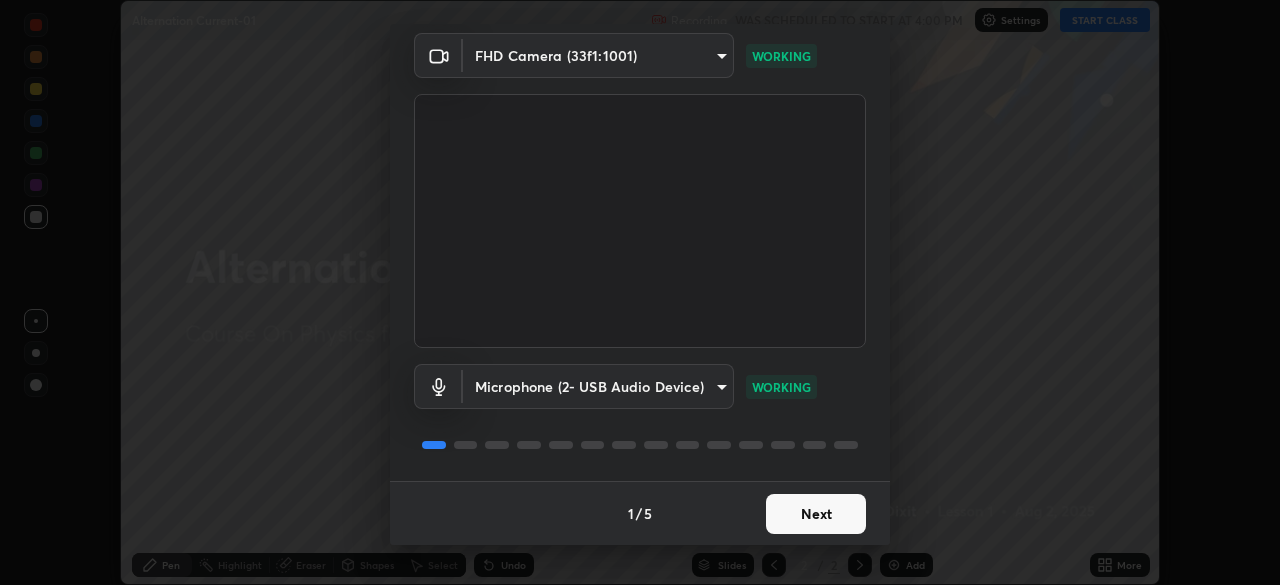 click on "Next" at bounding box center [816, 514] 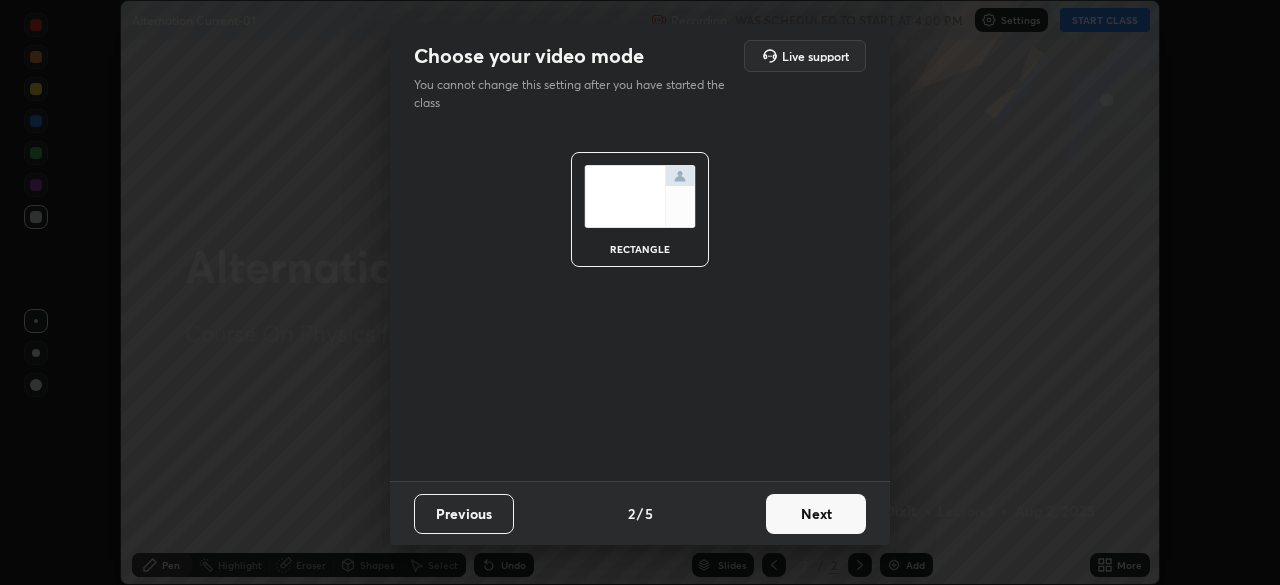 click on "Next" at bounding box center [816, 514] 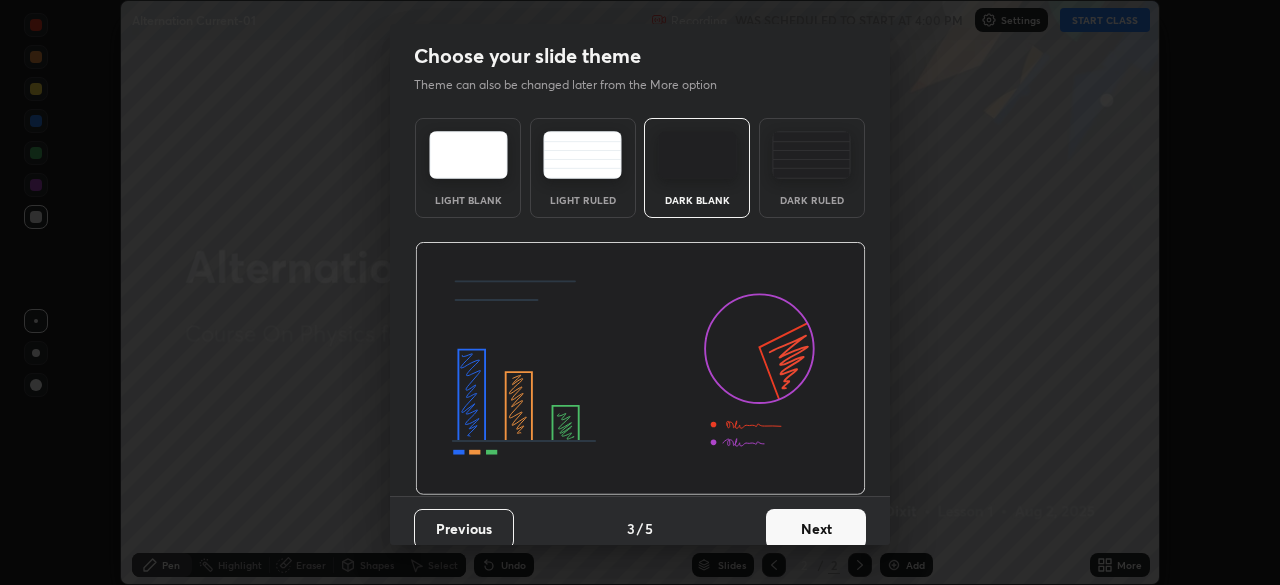 click on "Next" at bounding box center [816, 529] 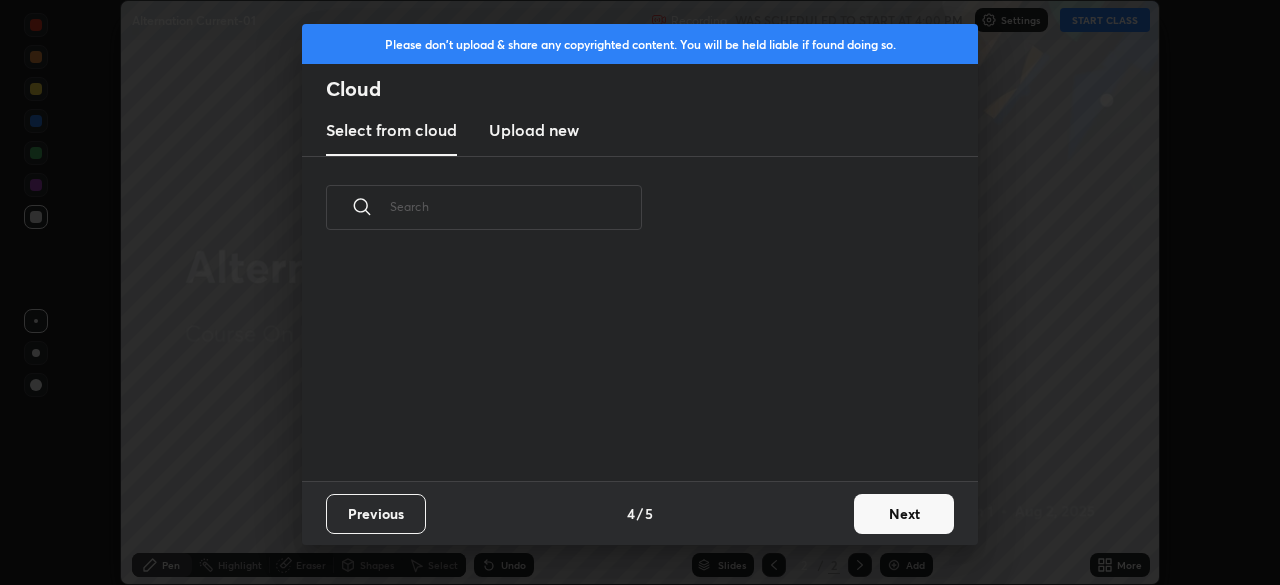click on "Next" at bounding box center (904, 514) 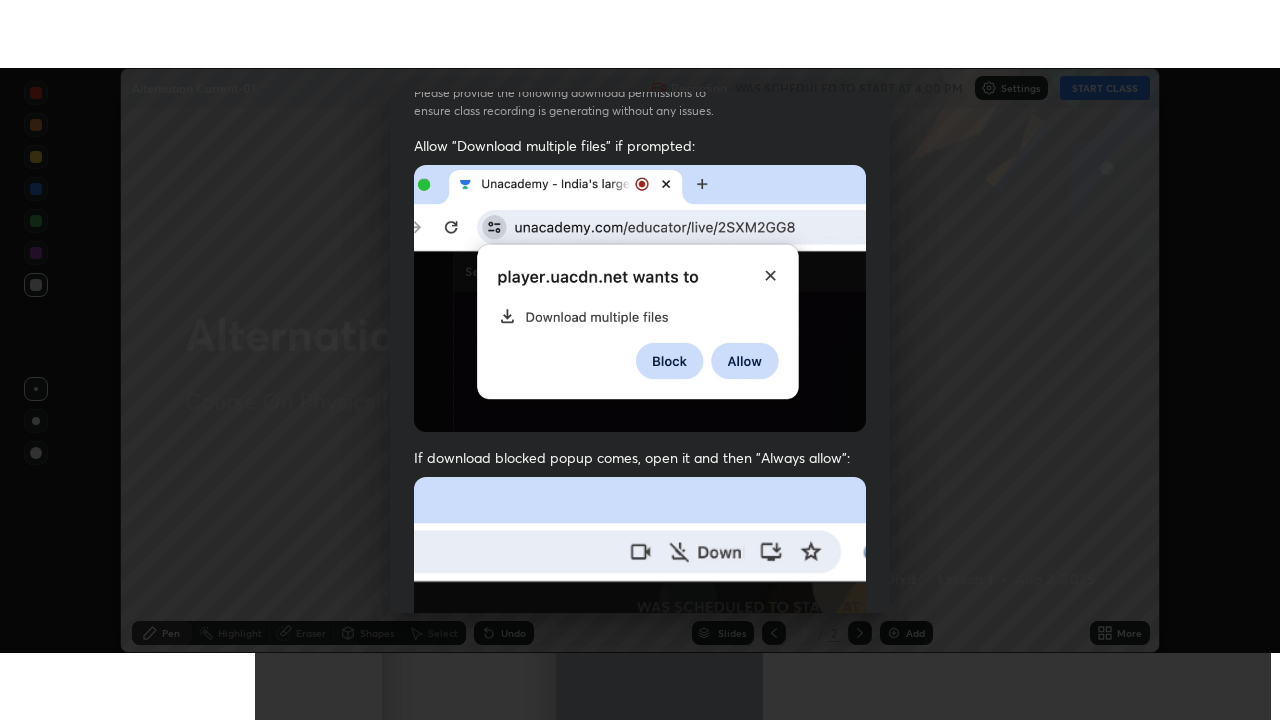 scroll, scrollTop: 479, scrollLeft: 0, axis: vertical 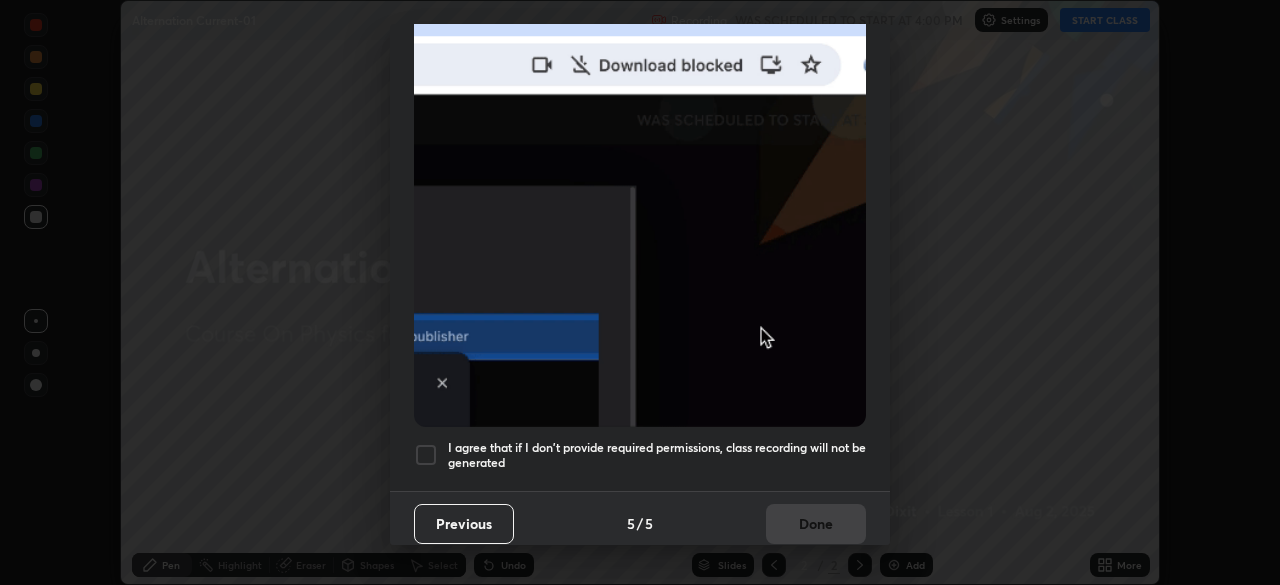 click on "I agree that if I don't provide required permissions, class recording will not be generated" at bounding box center (657, 455) 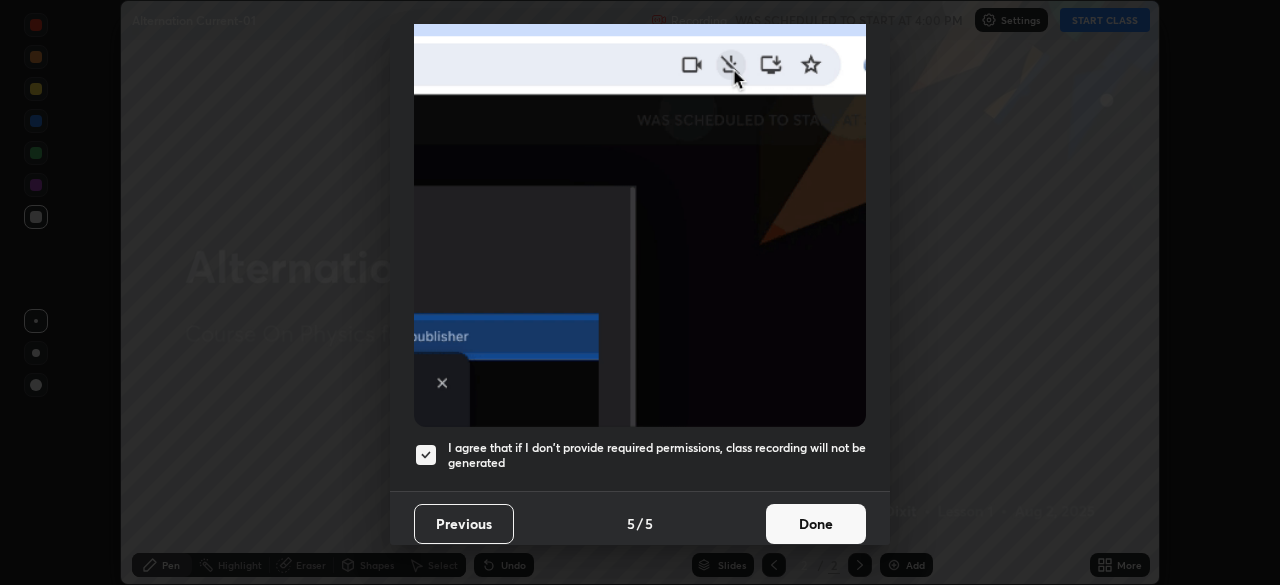 click on "Done" at bounding box center (816, 524) 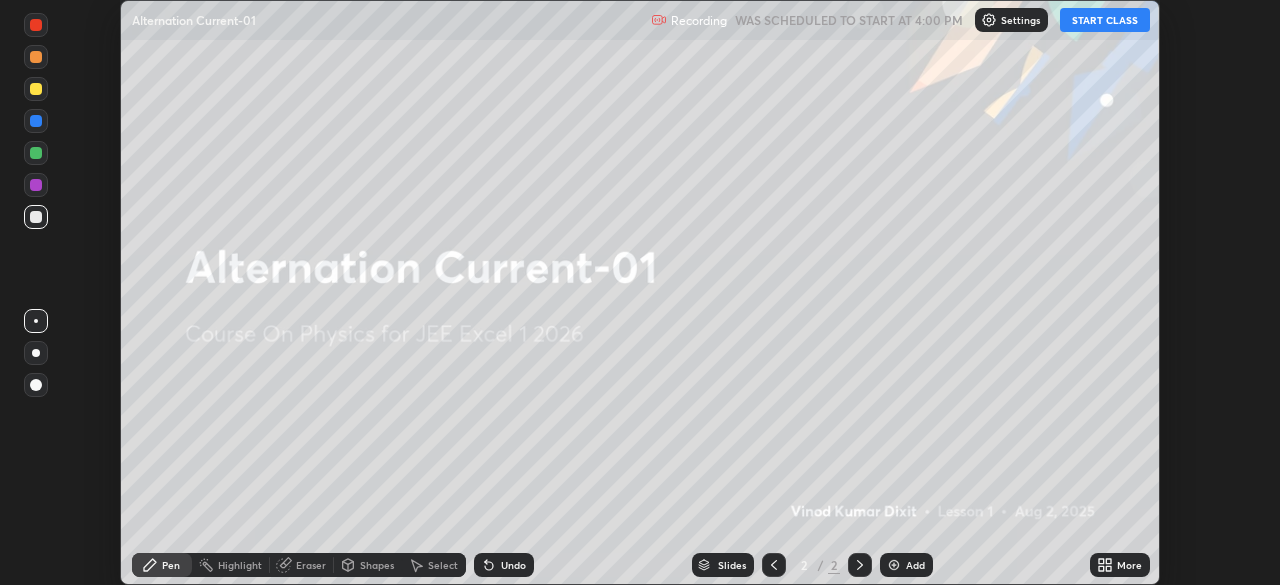 click on "START CLASS" at bounding box center [1105, 20] 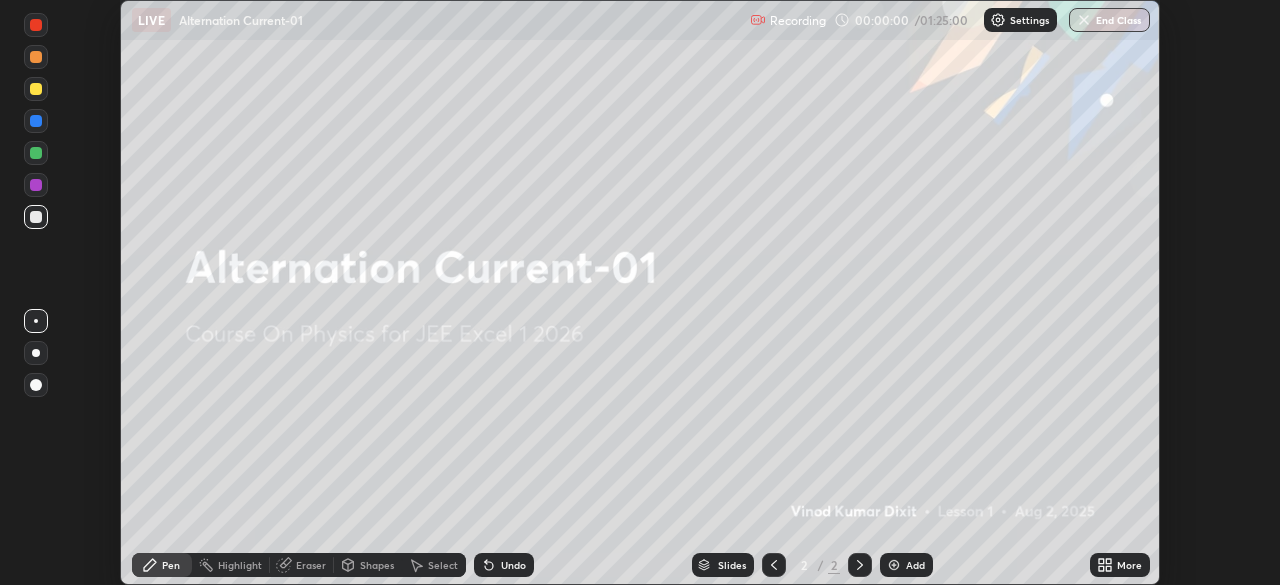 click 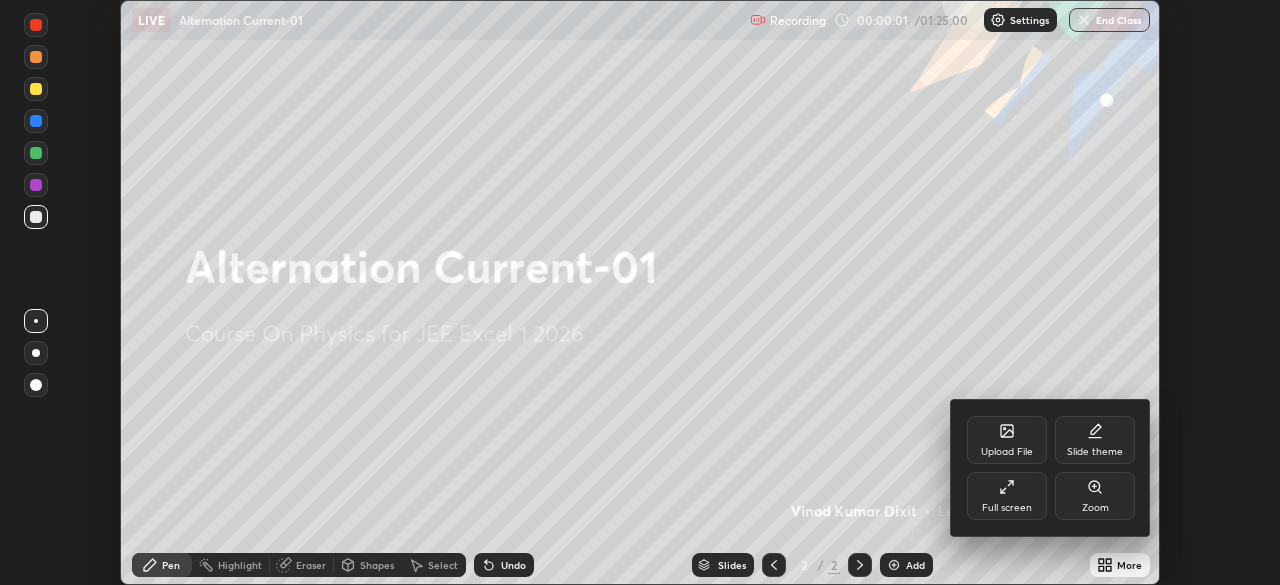 click on "Full screen" at bounding box center (1007, 496) 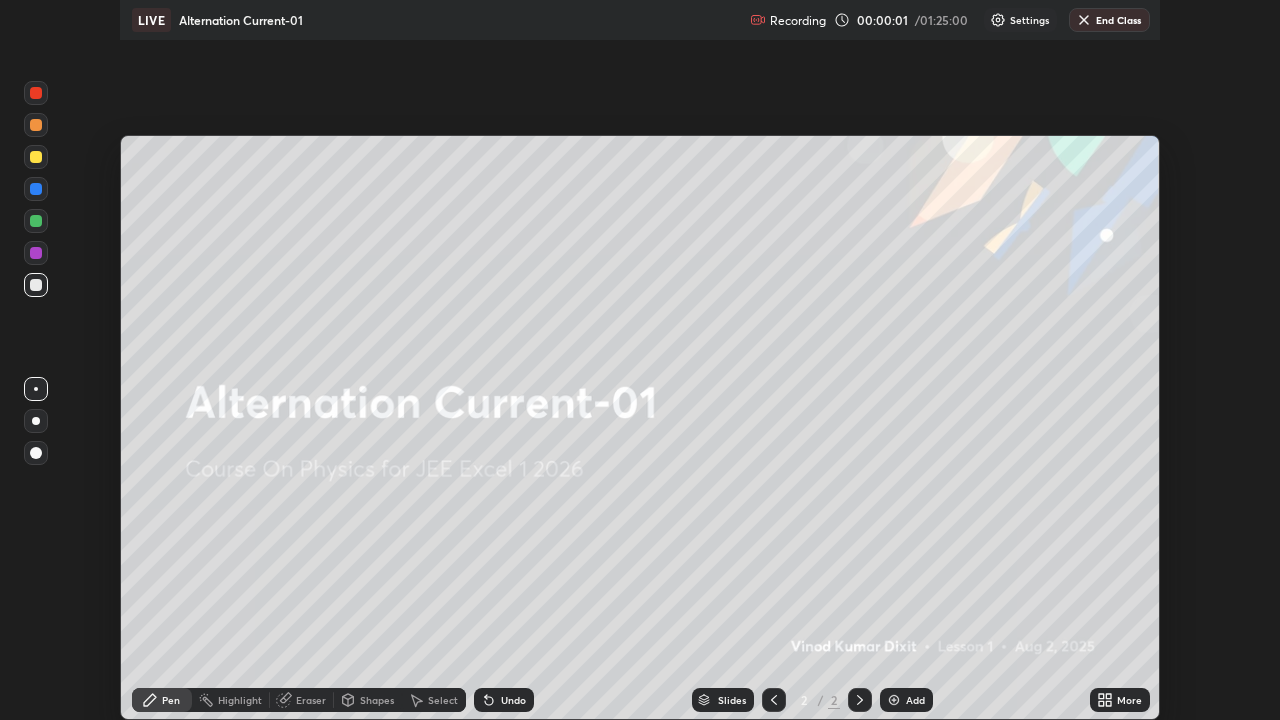 scroll, scrollTop: 99280, scrollLeft: 98720, axis: both 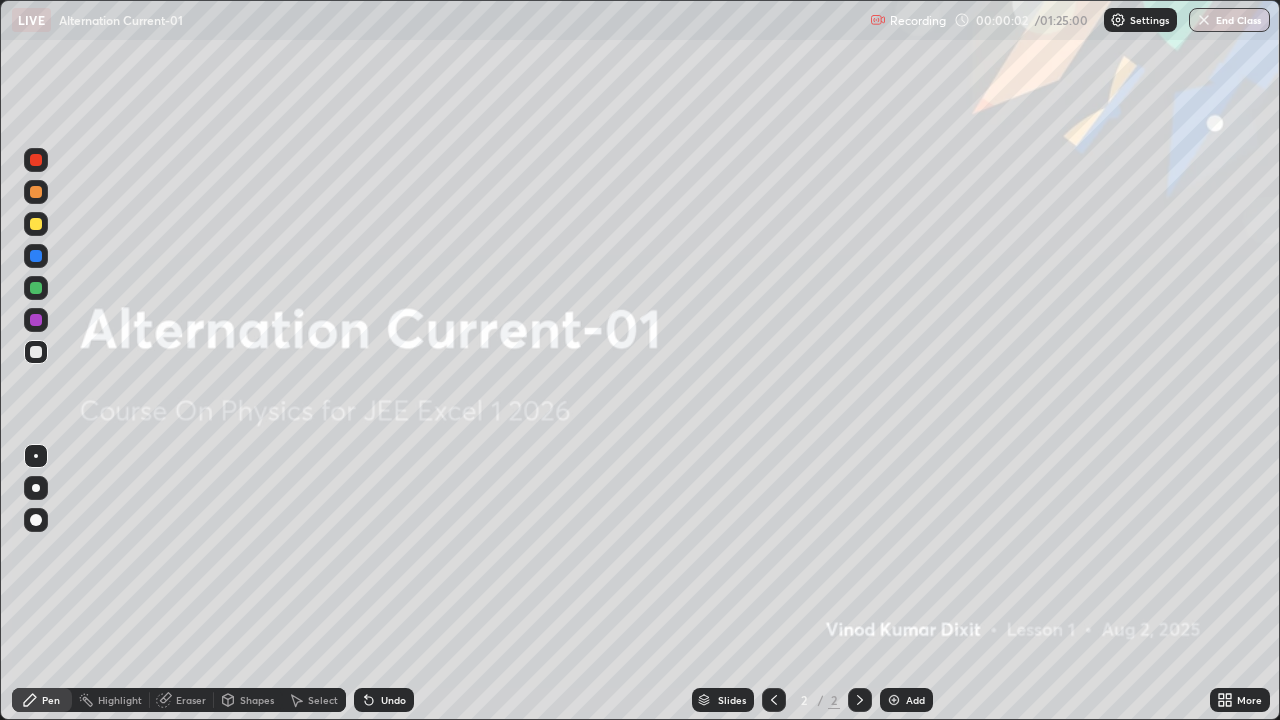 click on "Add" at bounding box center (915, 700) 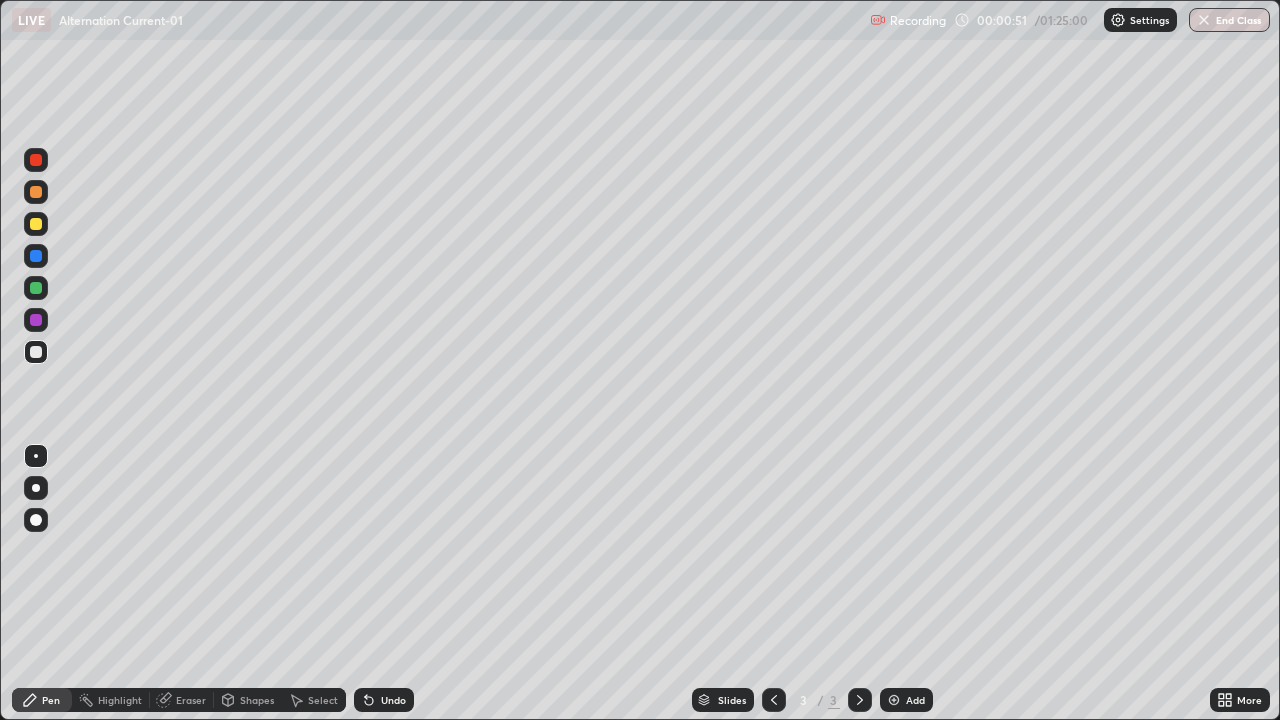 click at bounding box center (36, 224) 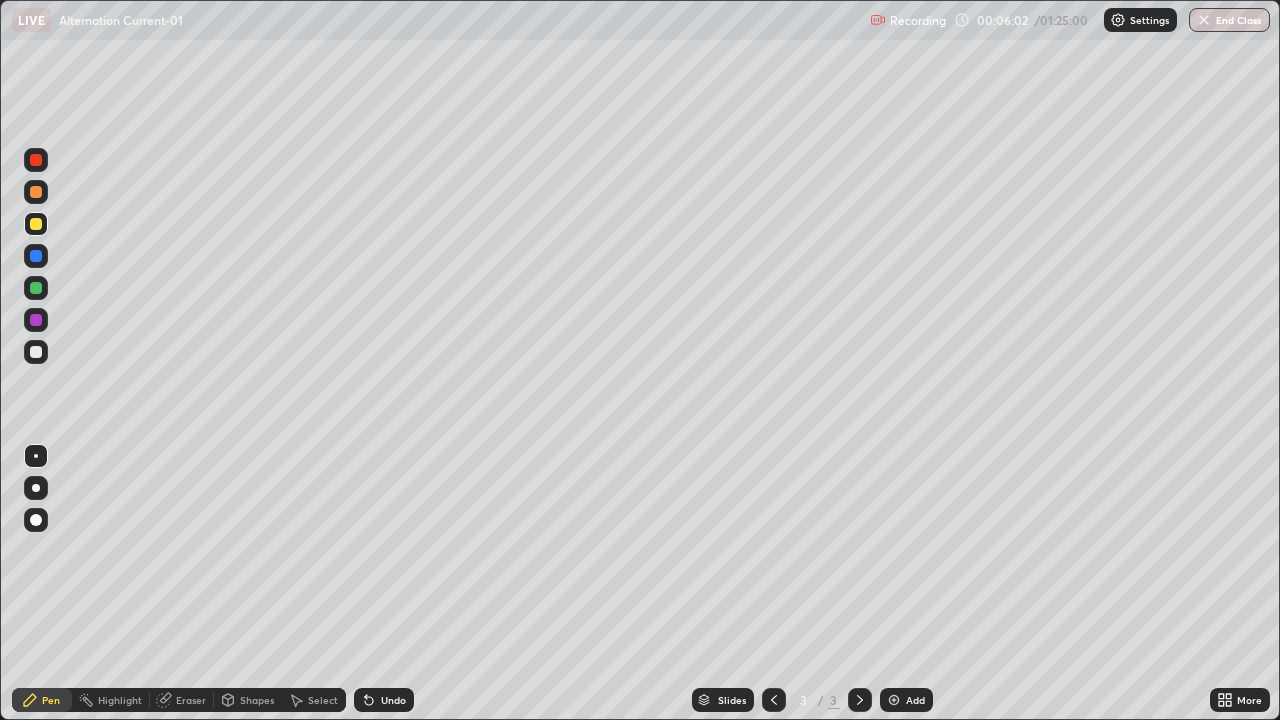 click on "Add" at bounding box center [915, 700] 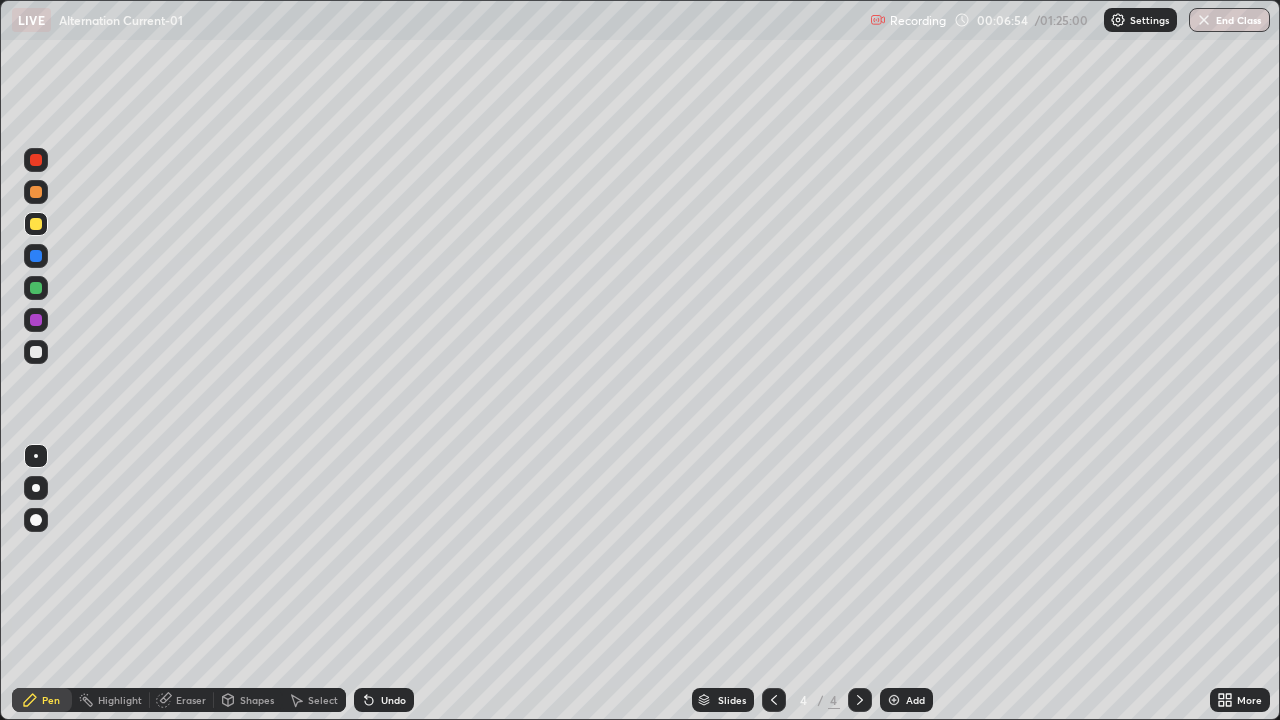 click 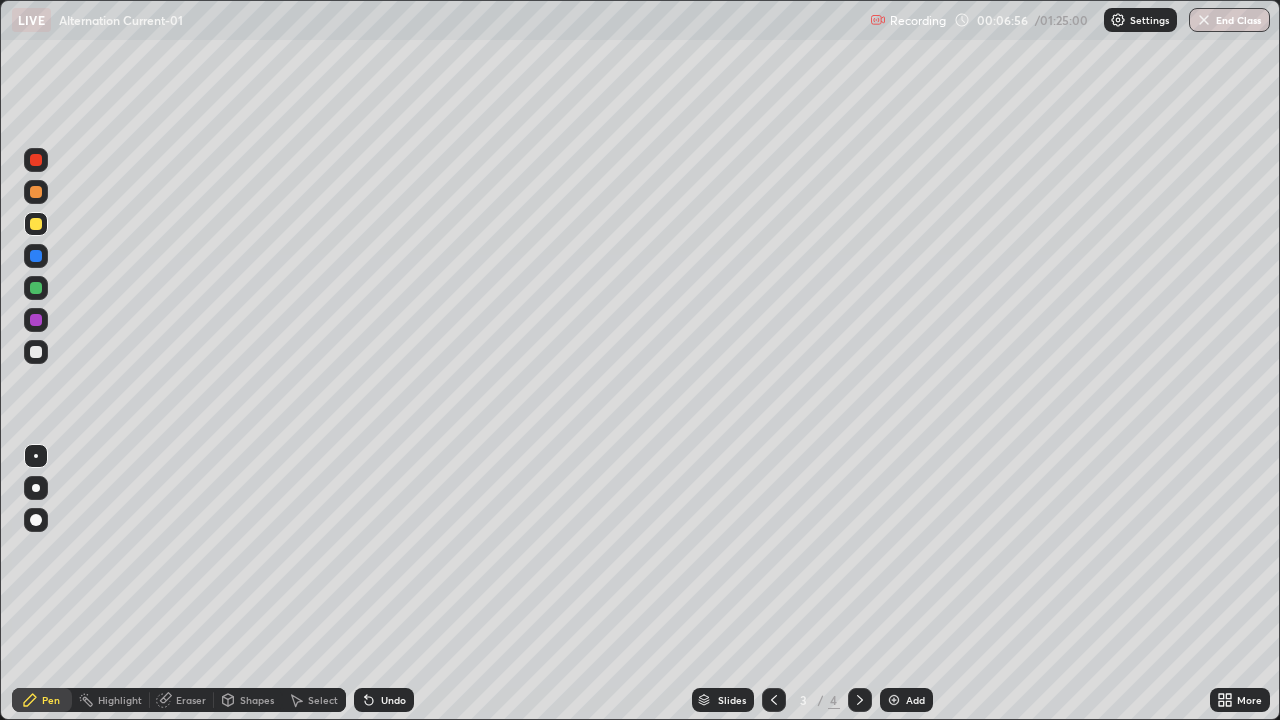 click at bounding box center [36, 352] 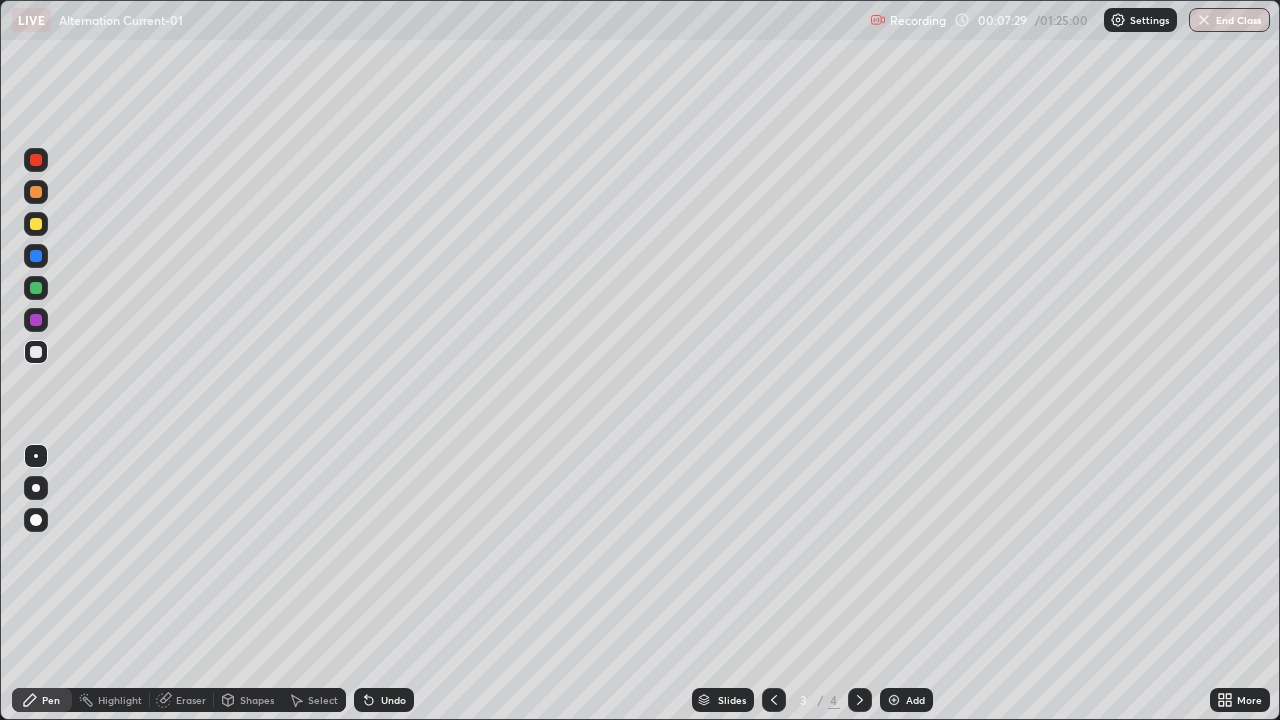 click 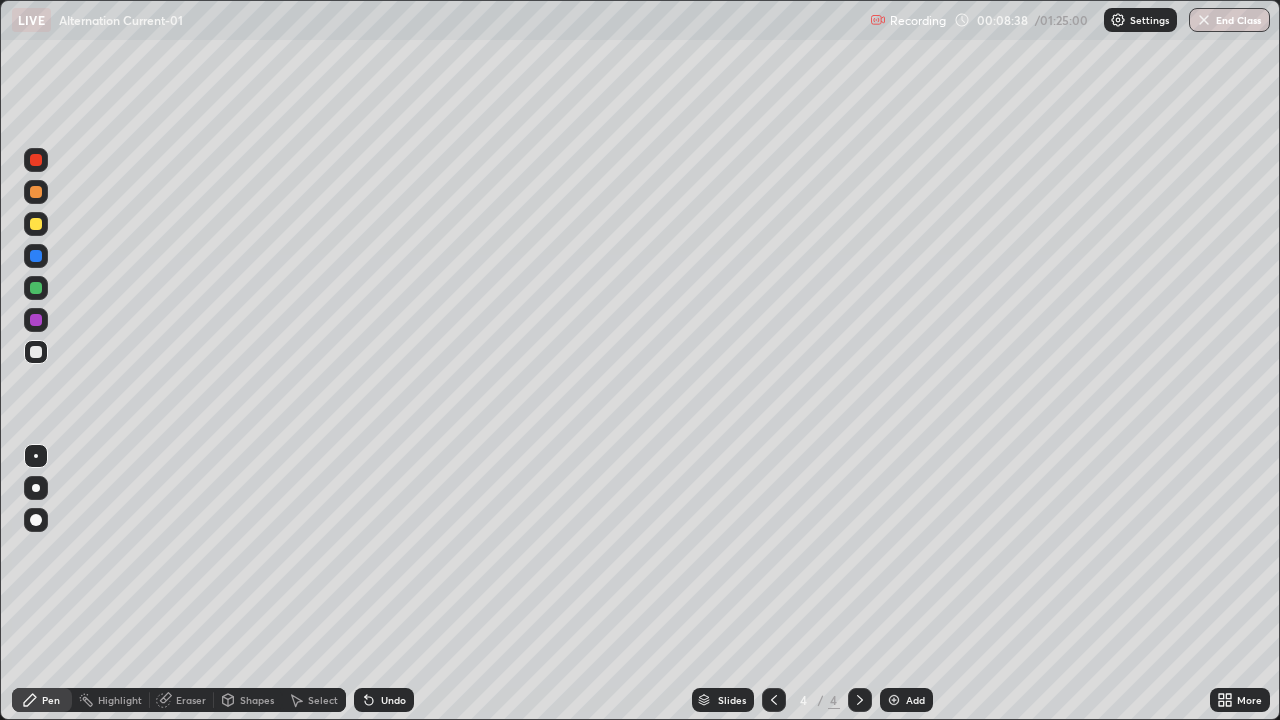 click at bounding box center [36, 224] 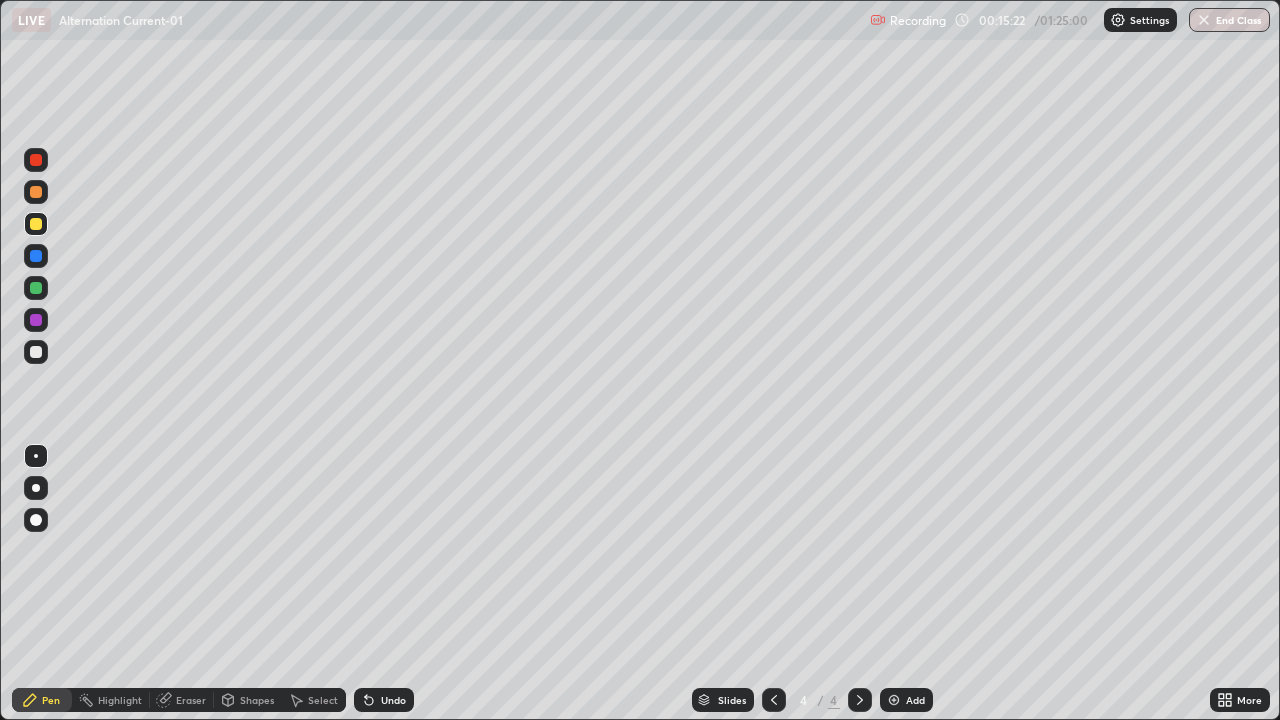 click on "Add" at bounding box center [915, 700] 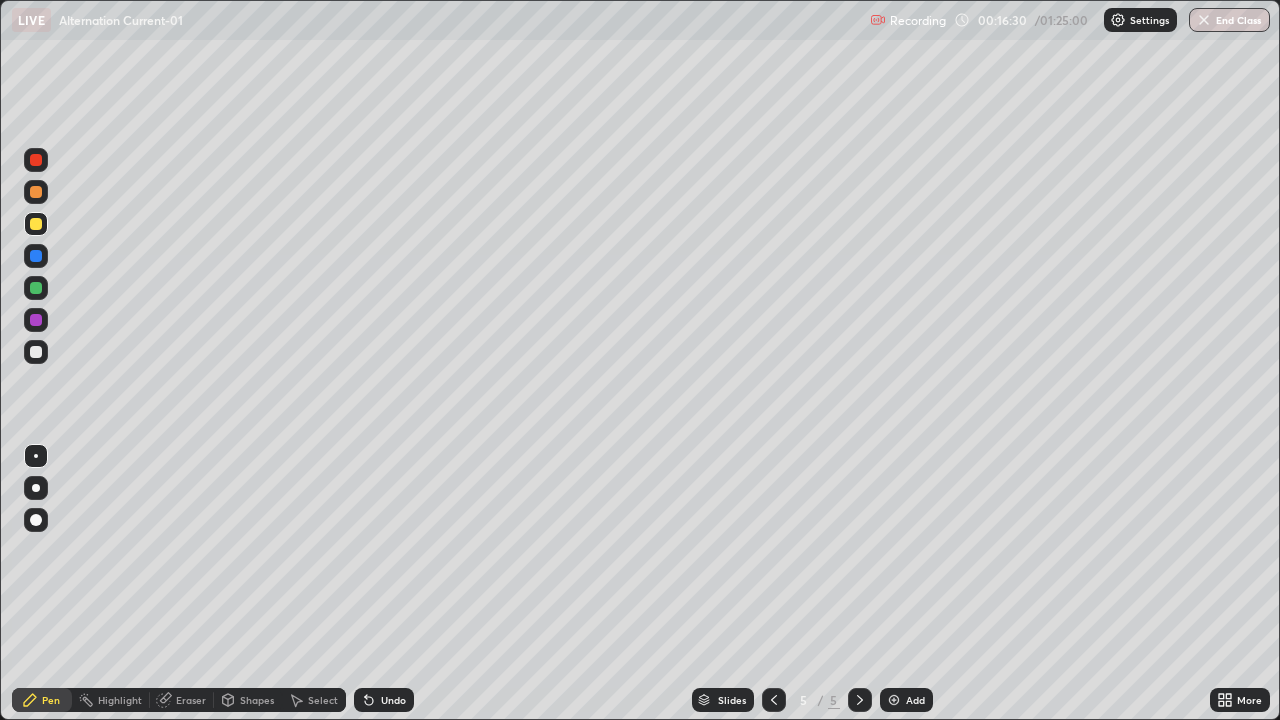 click at bounding box center [36, 352] 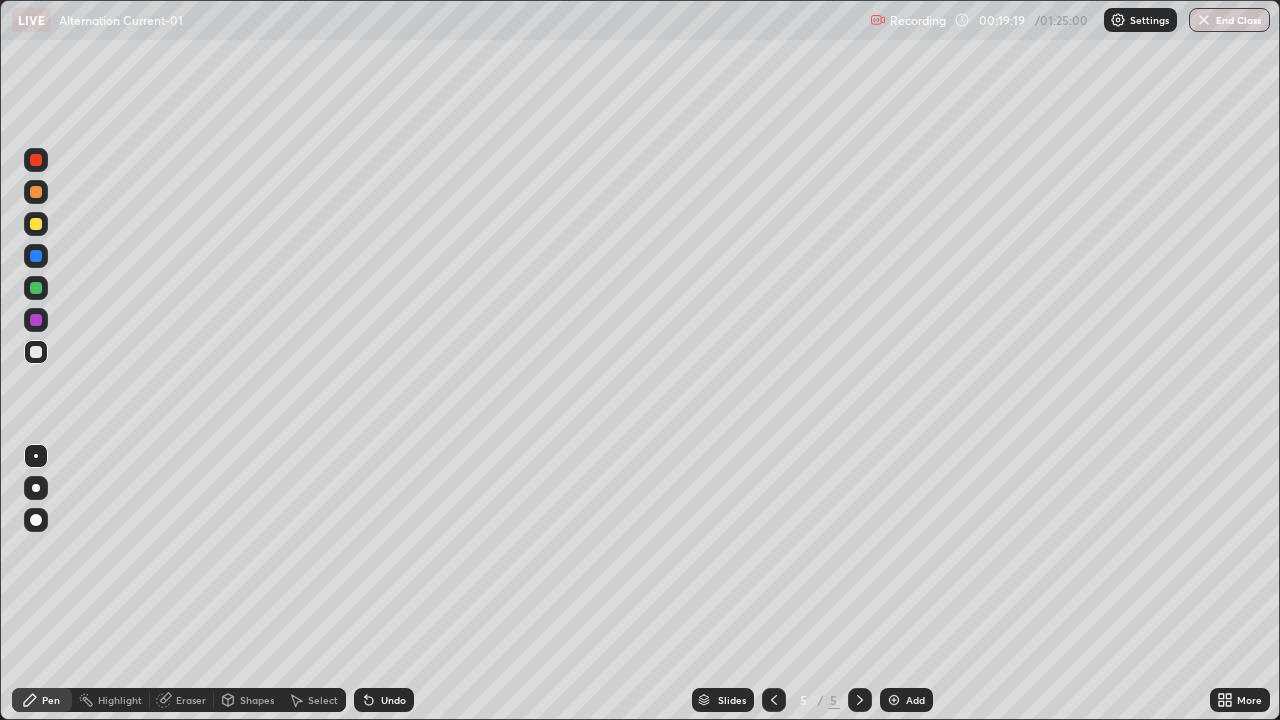 click on "Add" at bounding box center [915, 700] 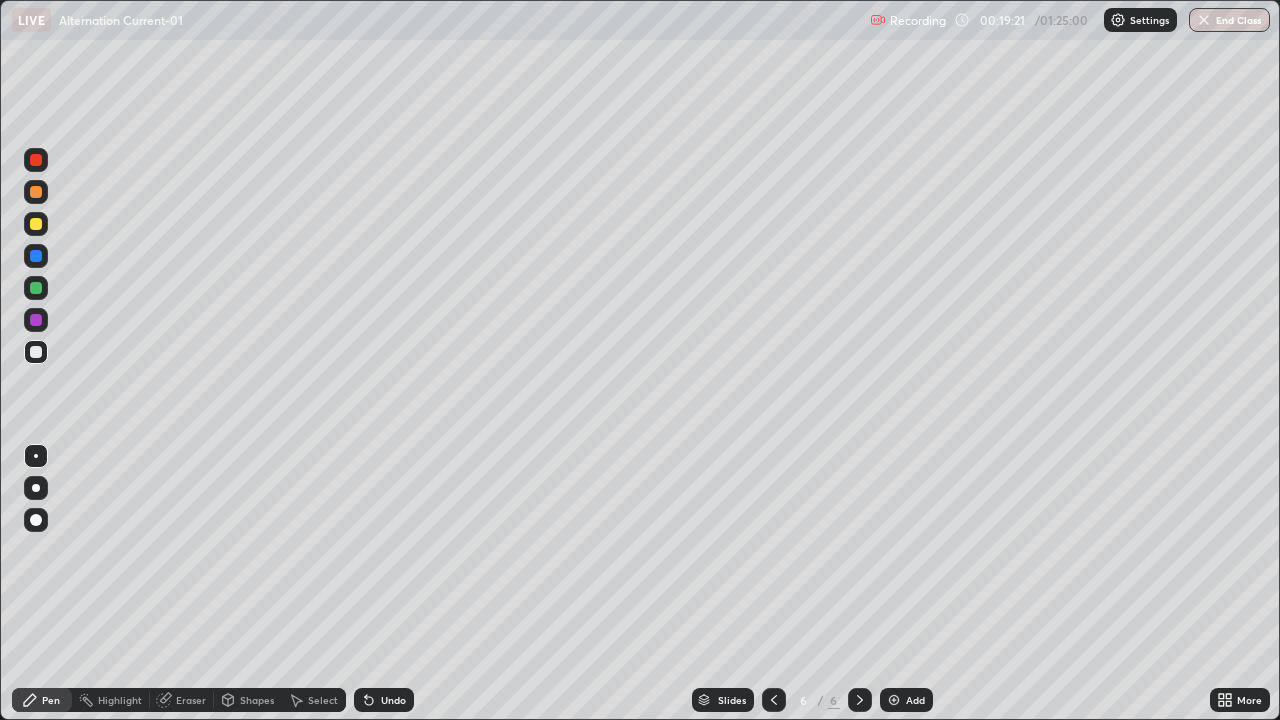 click at bounding box center (36, 224) 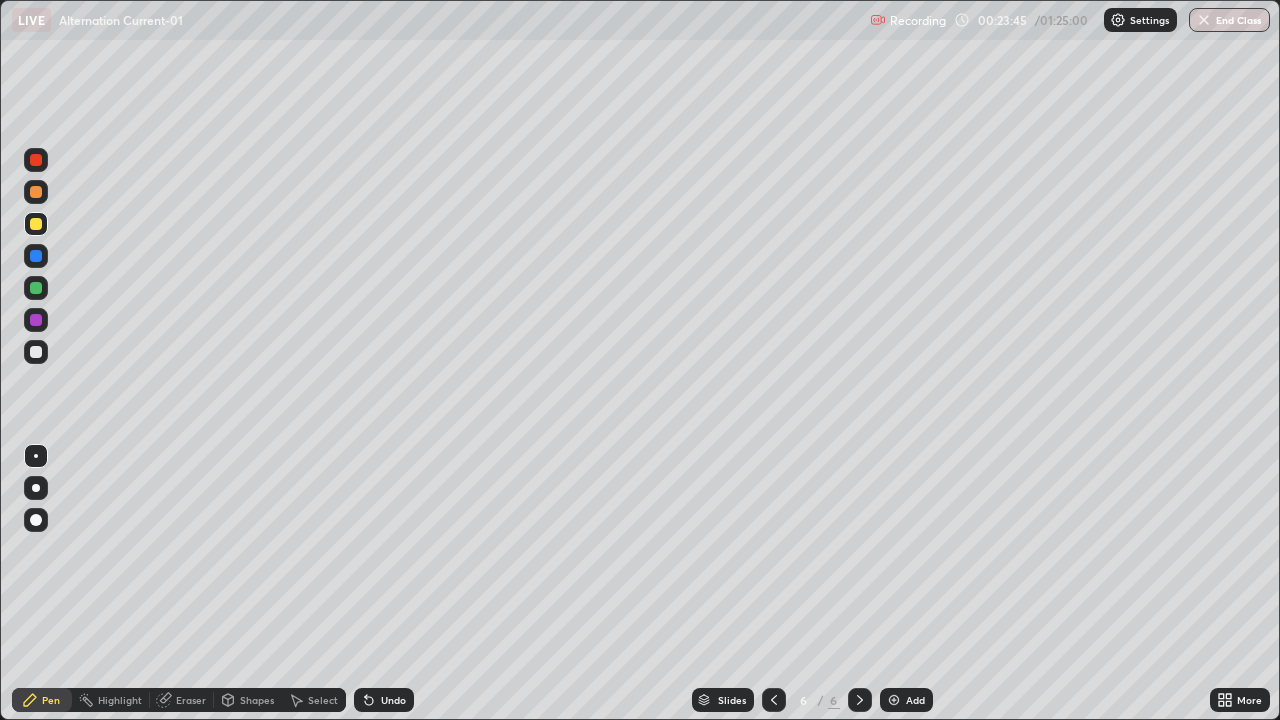 click on "Add" at bounding box center [915, 700] 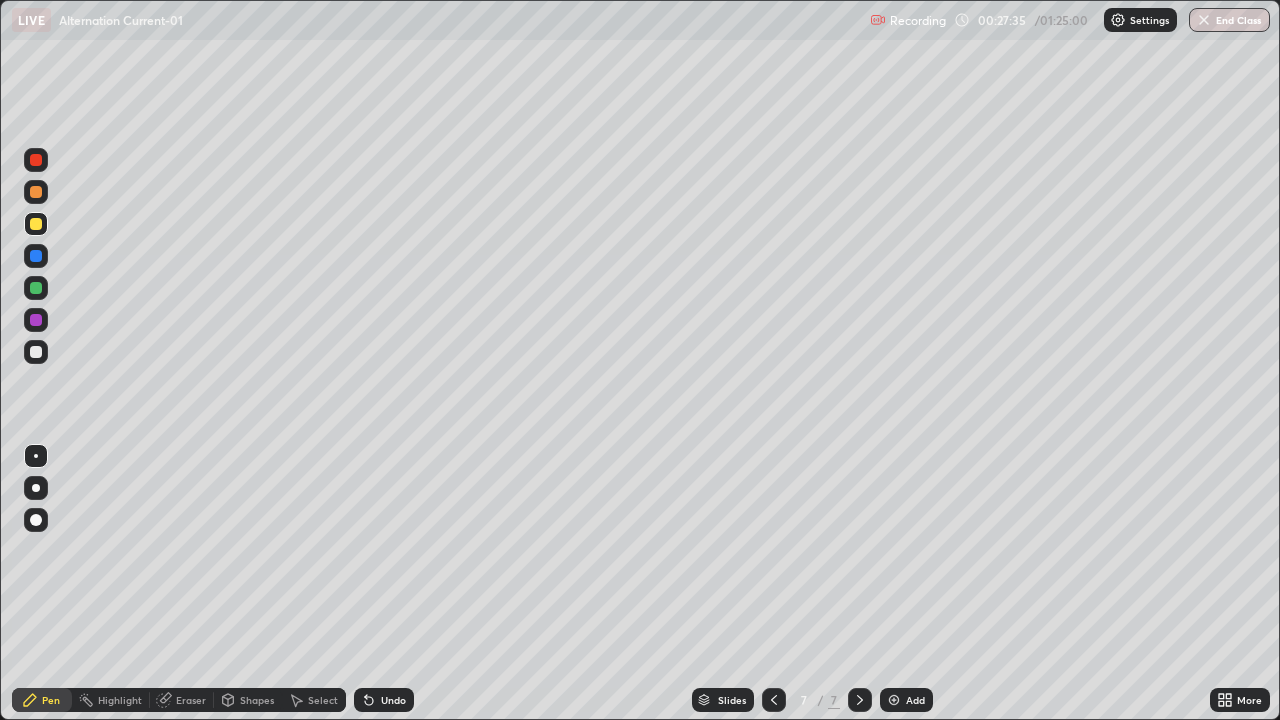 click on "Shapes" at bounding box center (248, 700) 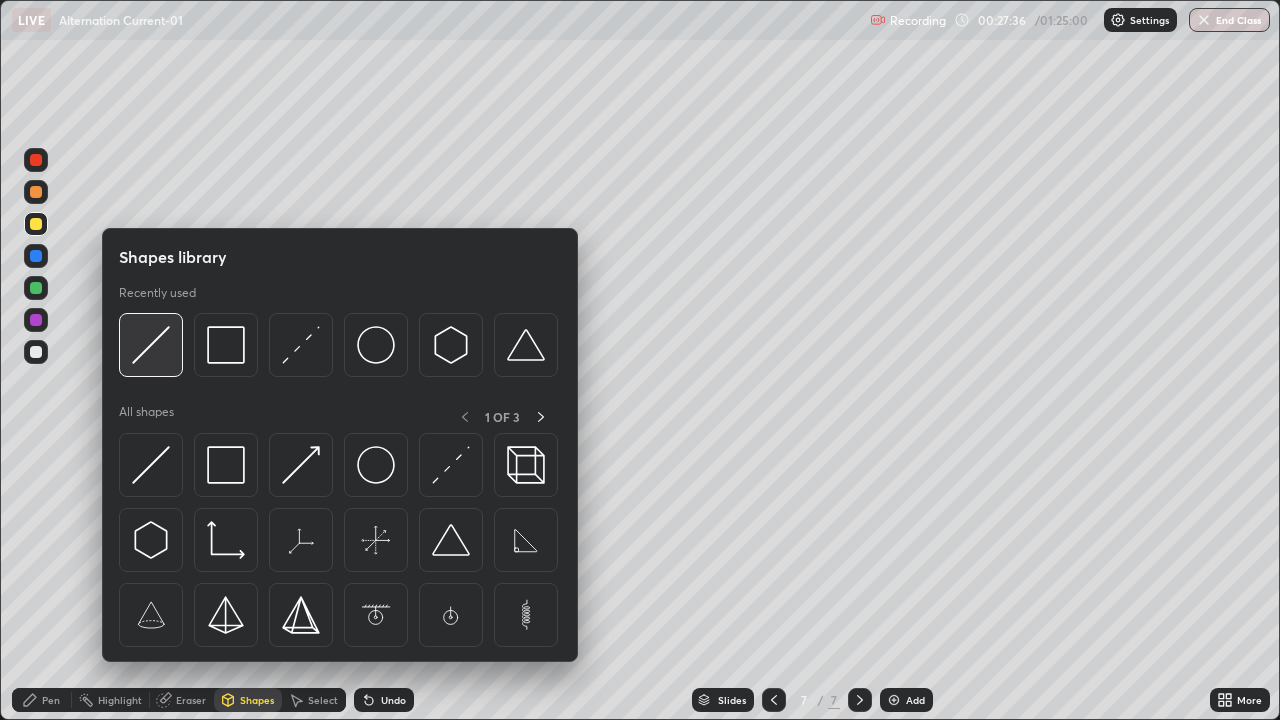 click at bounding box center [151, 345] 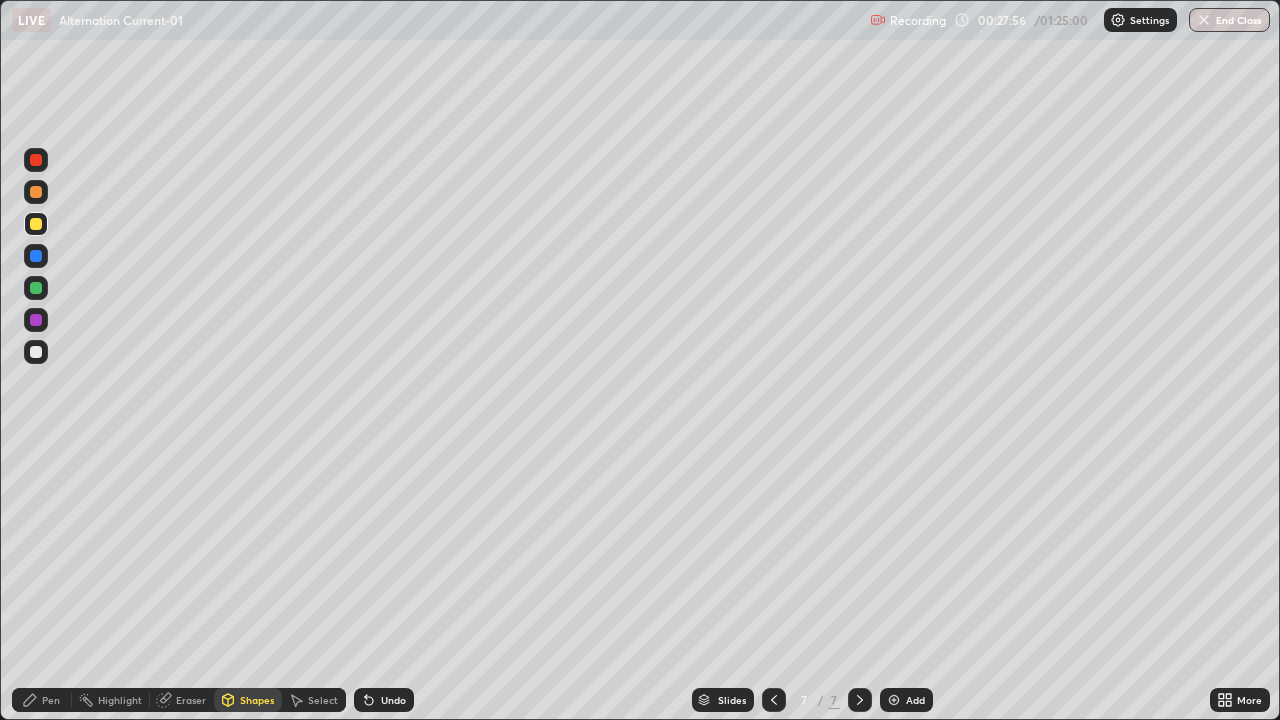 click on "Eraser" at bounding box center [191, 700] 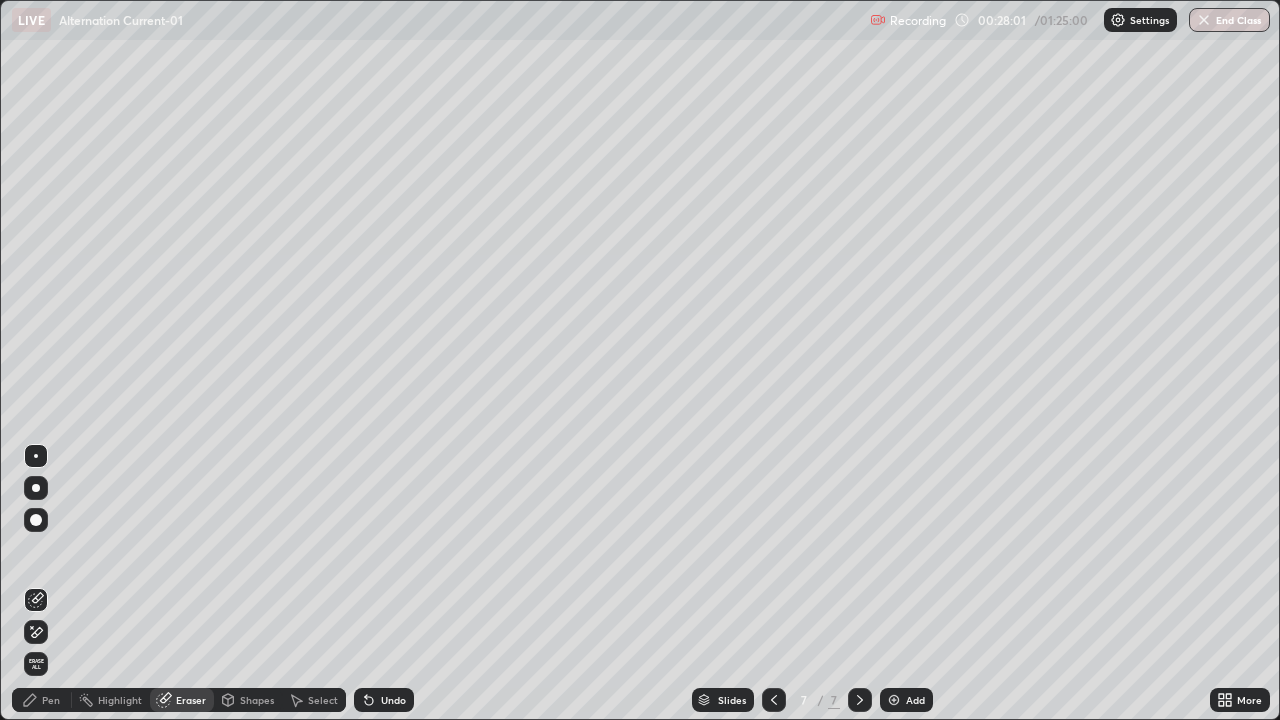 click on "Shapes" at bounding box center [257, 700] 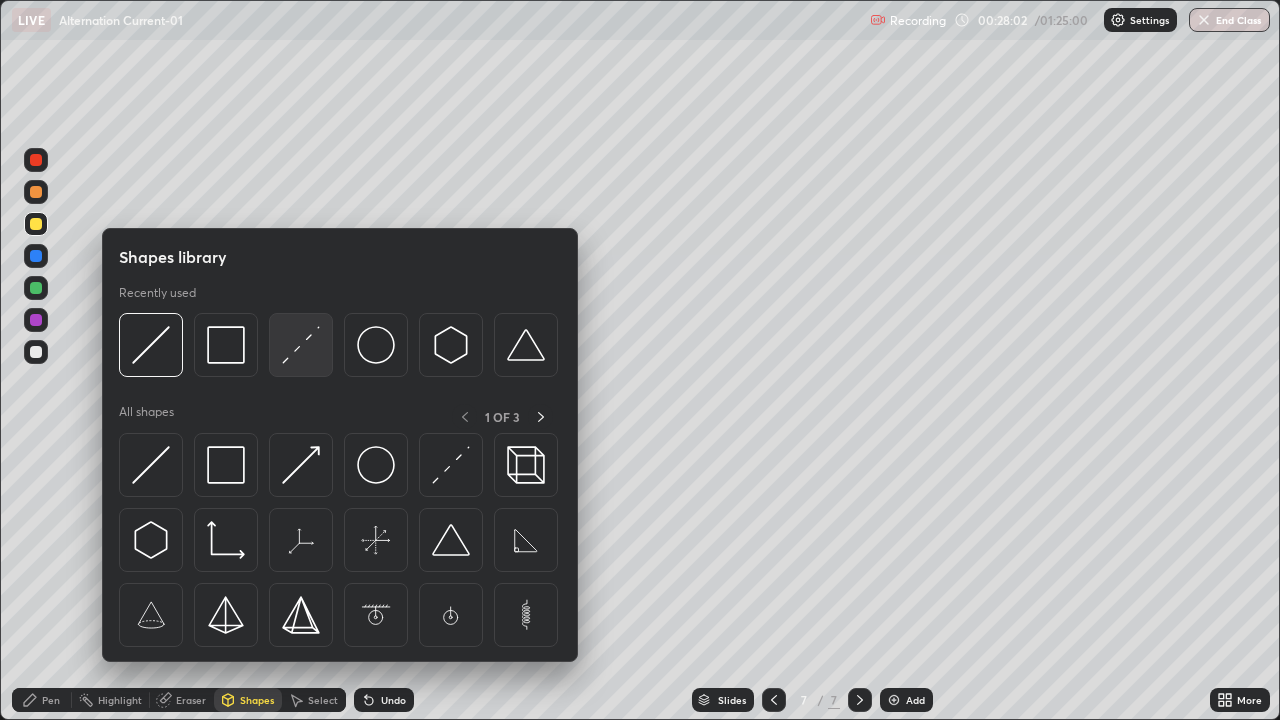 click at bounding box center (301, 345) 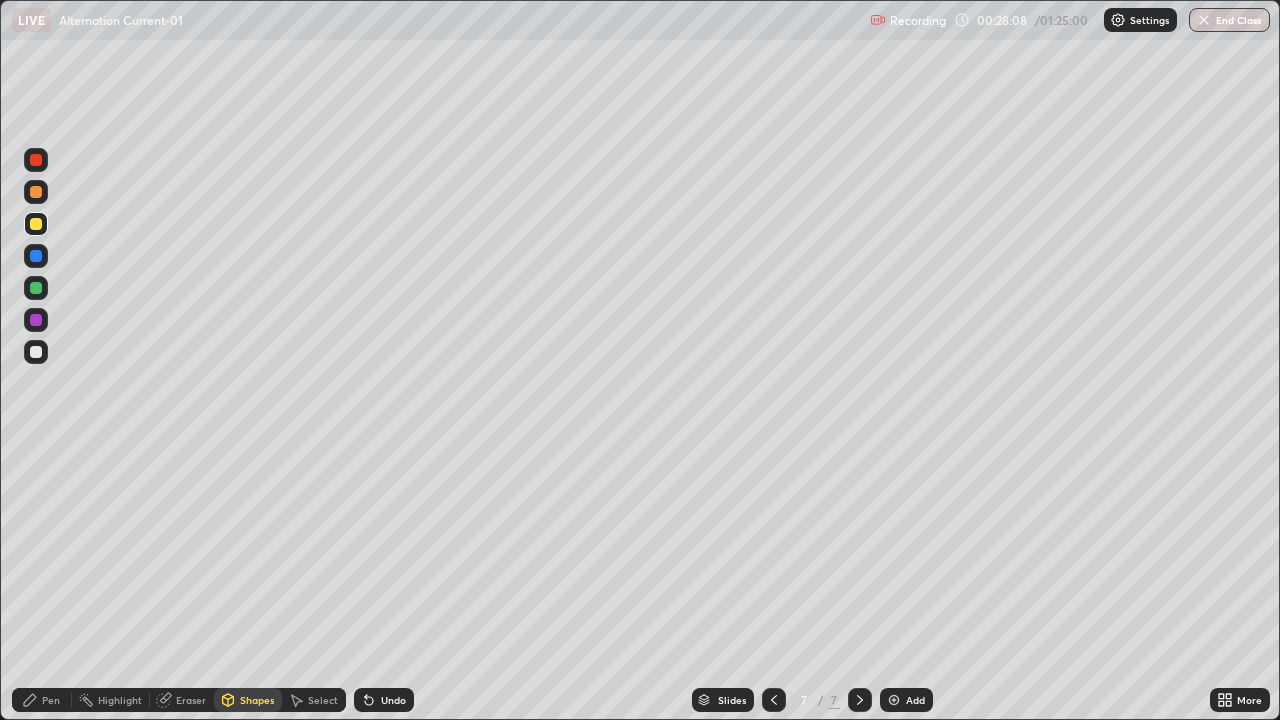 click on "Pen" at bounding box center (42, 700) 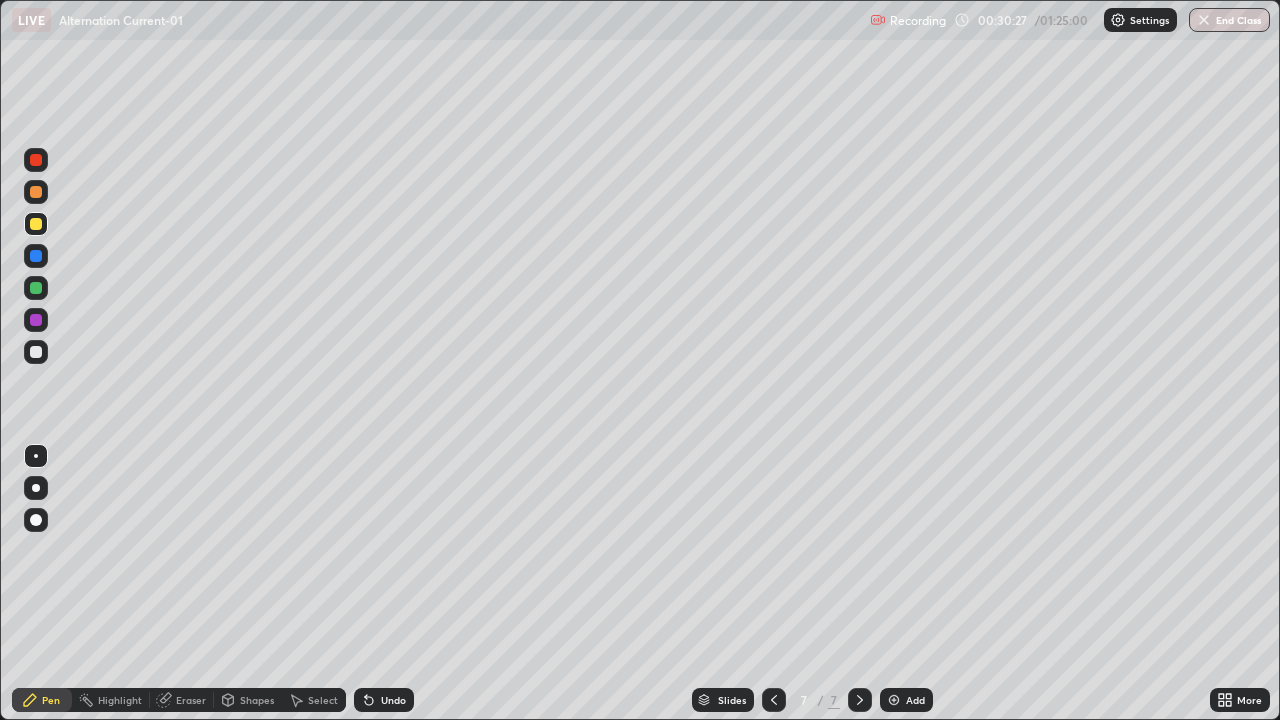 click on "Add" at bounding box center (915, 700) 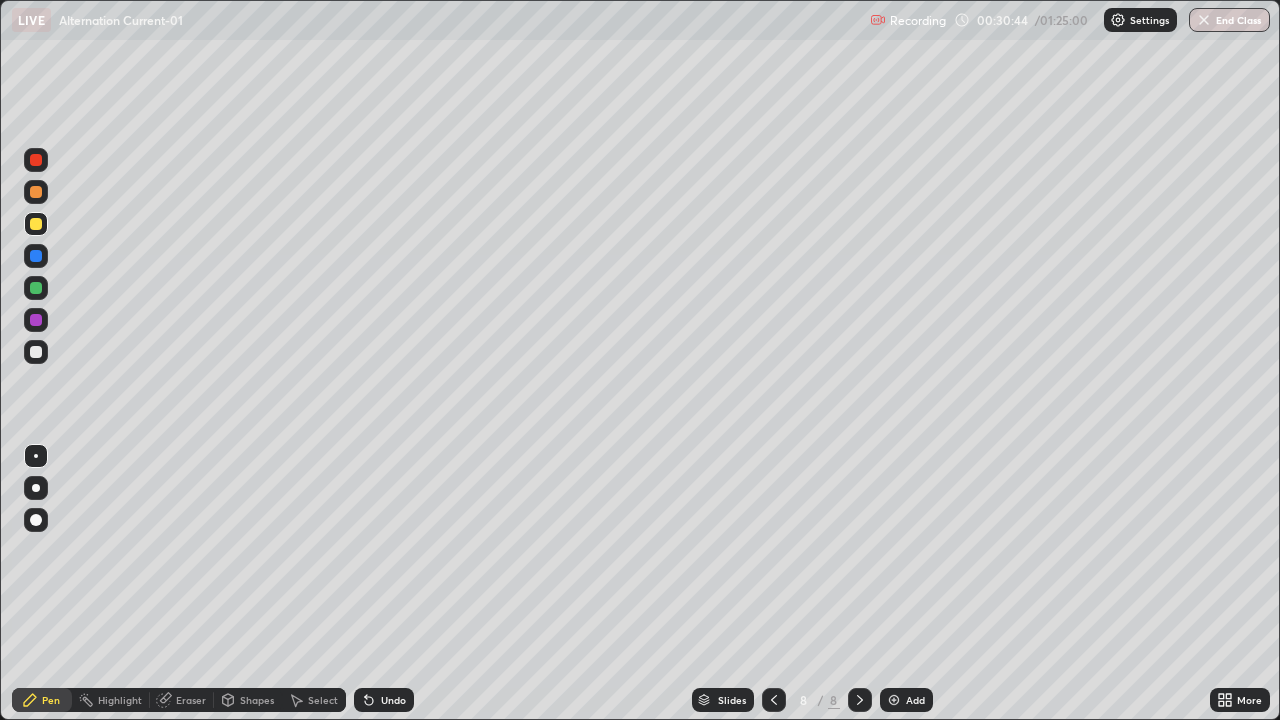 click 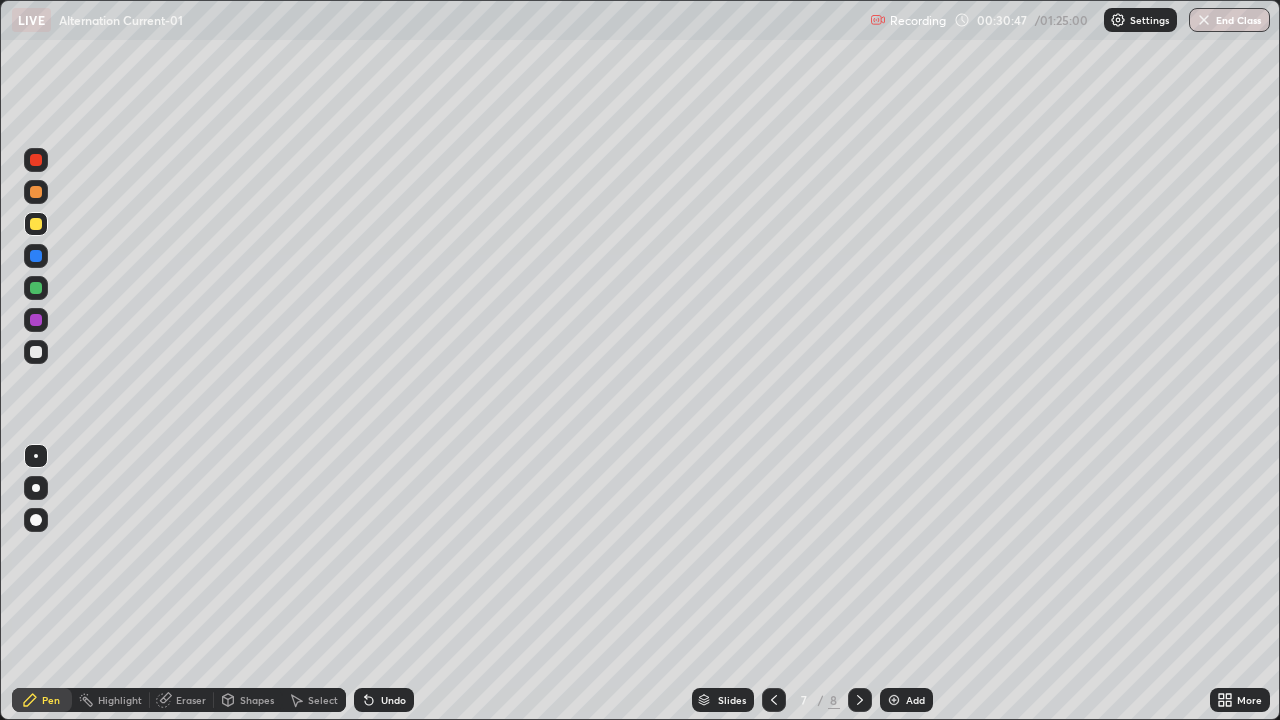 click 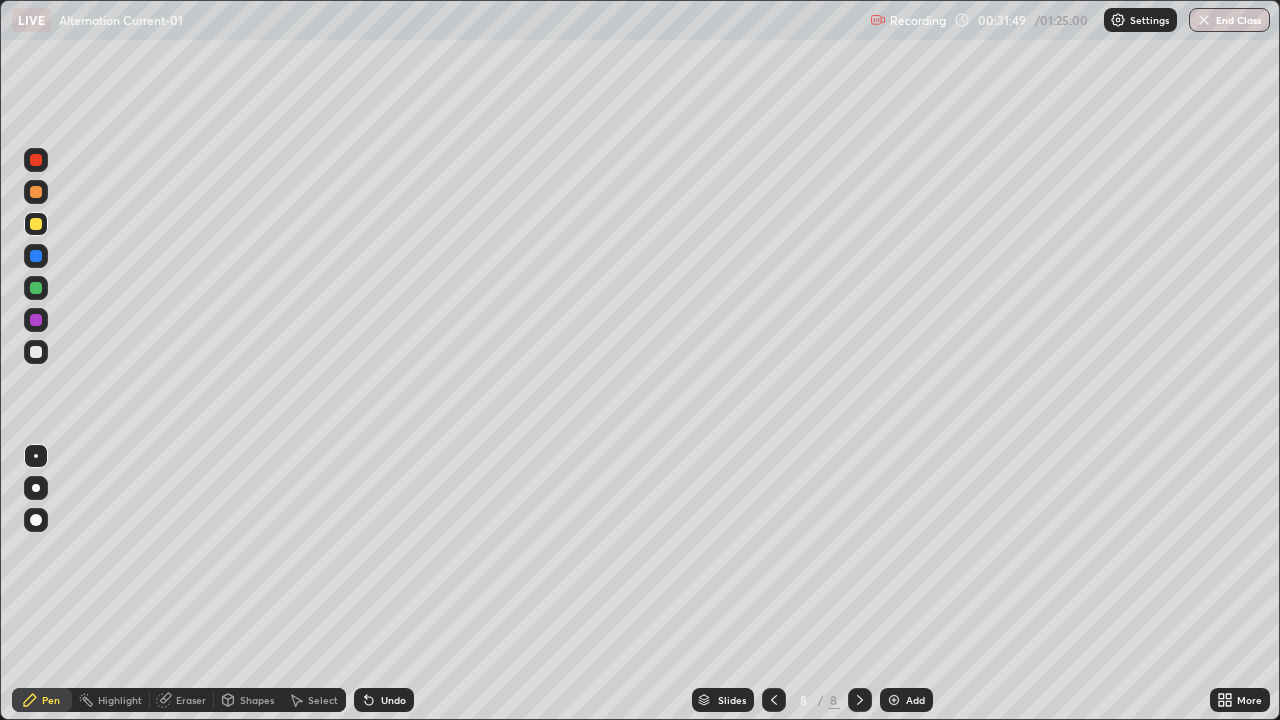 click 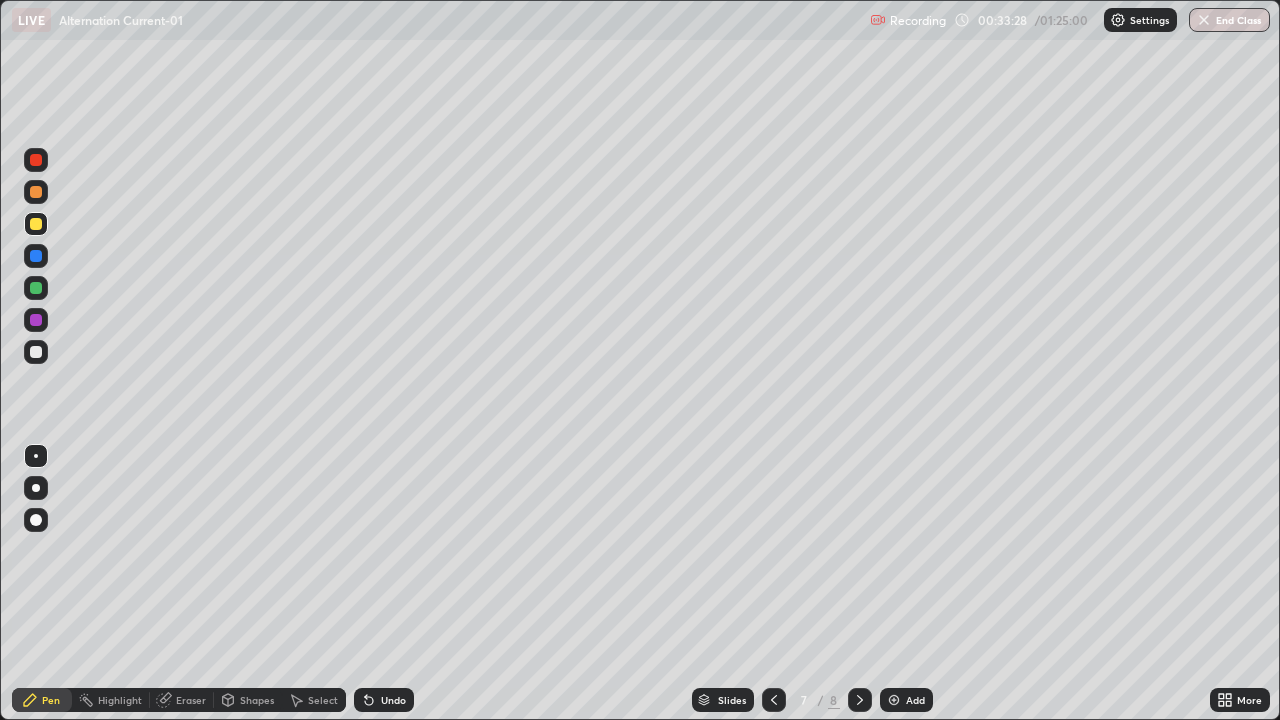 click 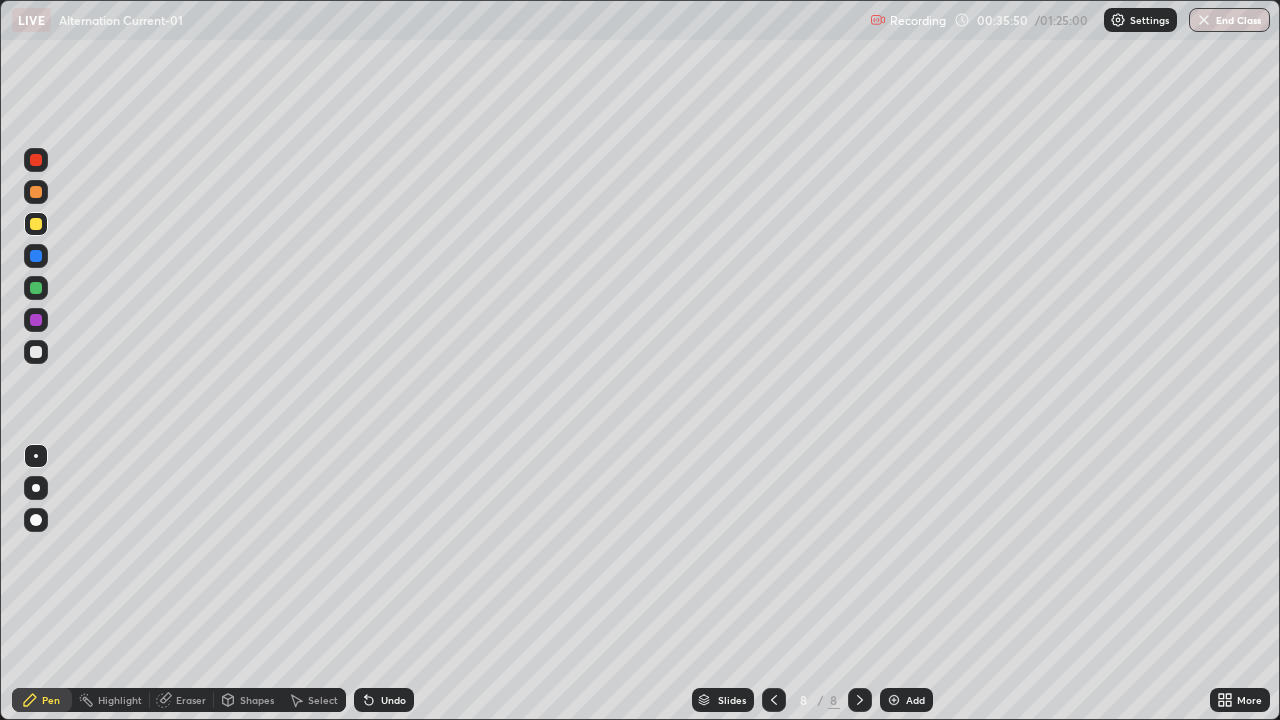 click 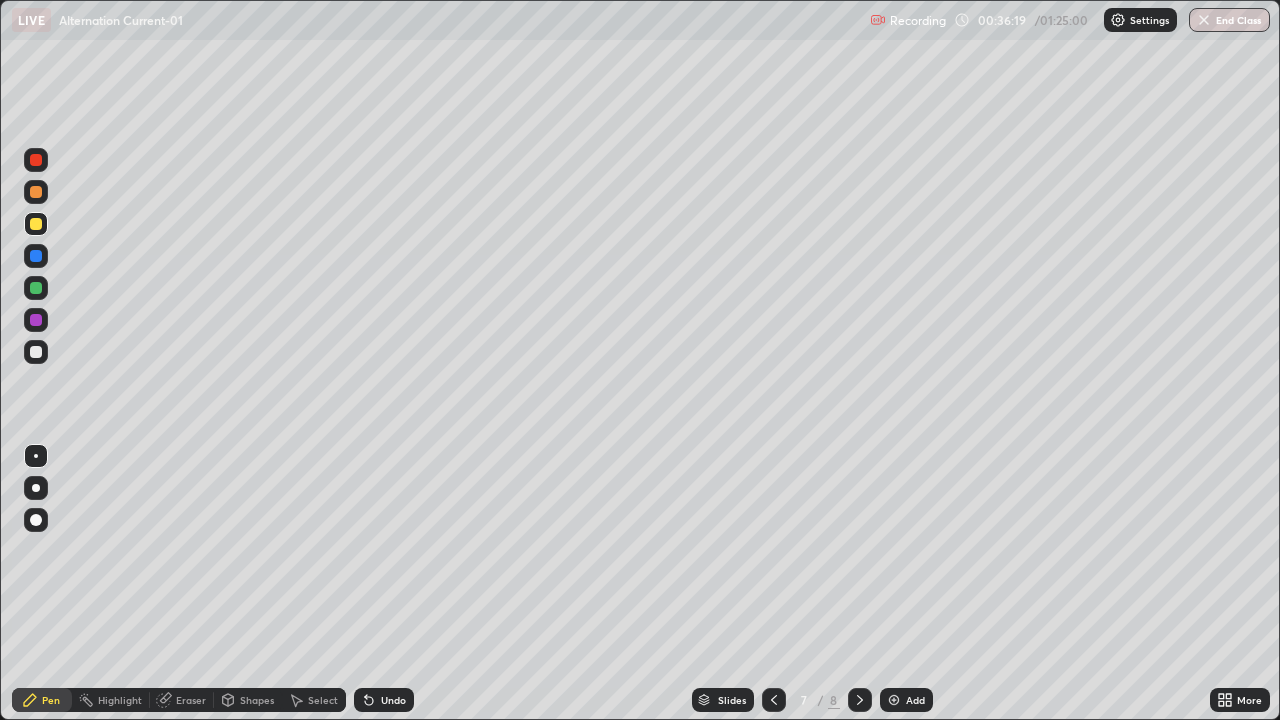 click 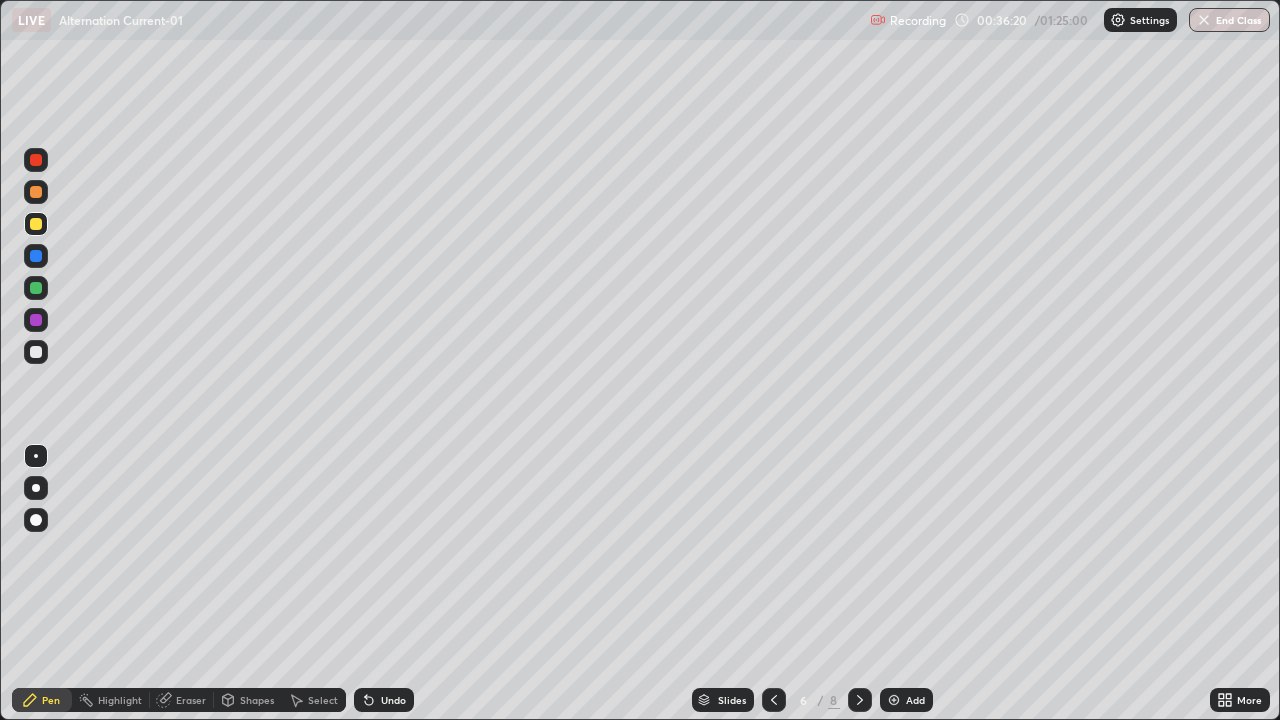 click 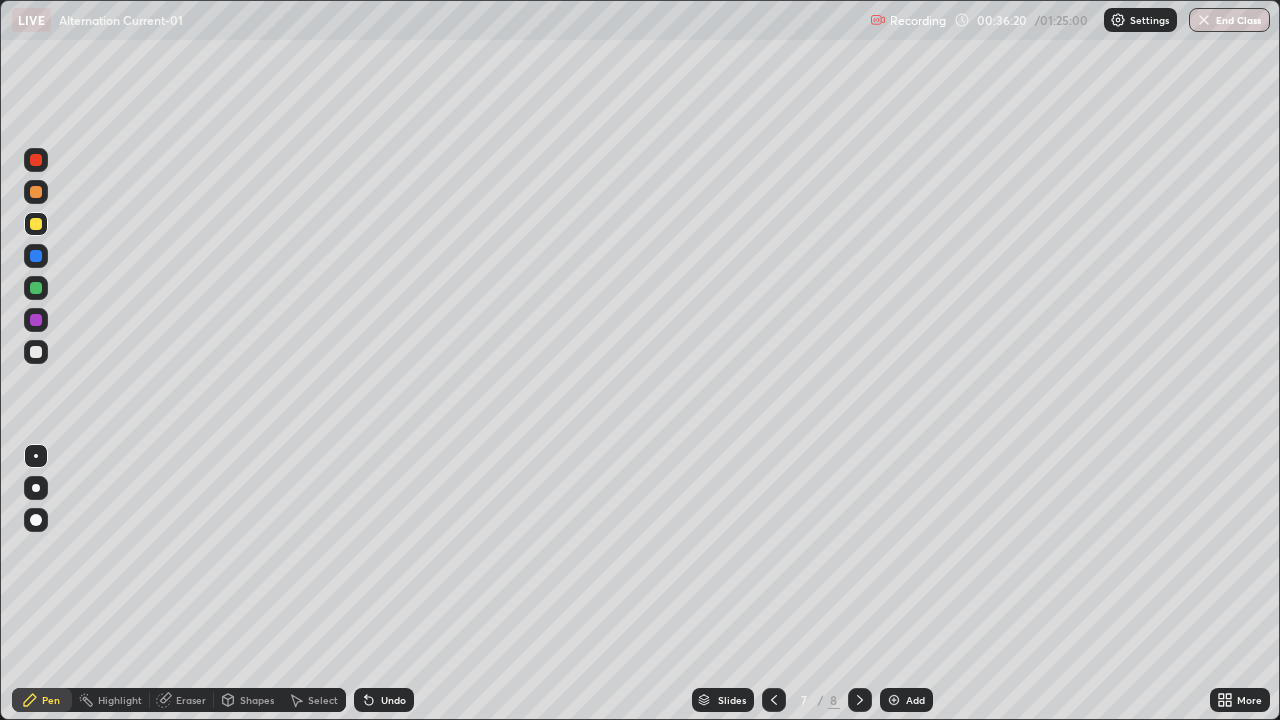 click 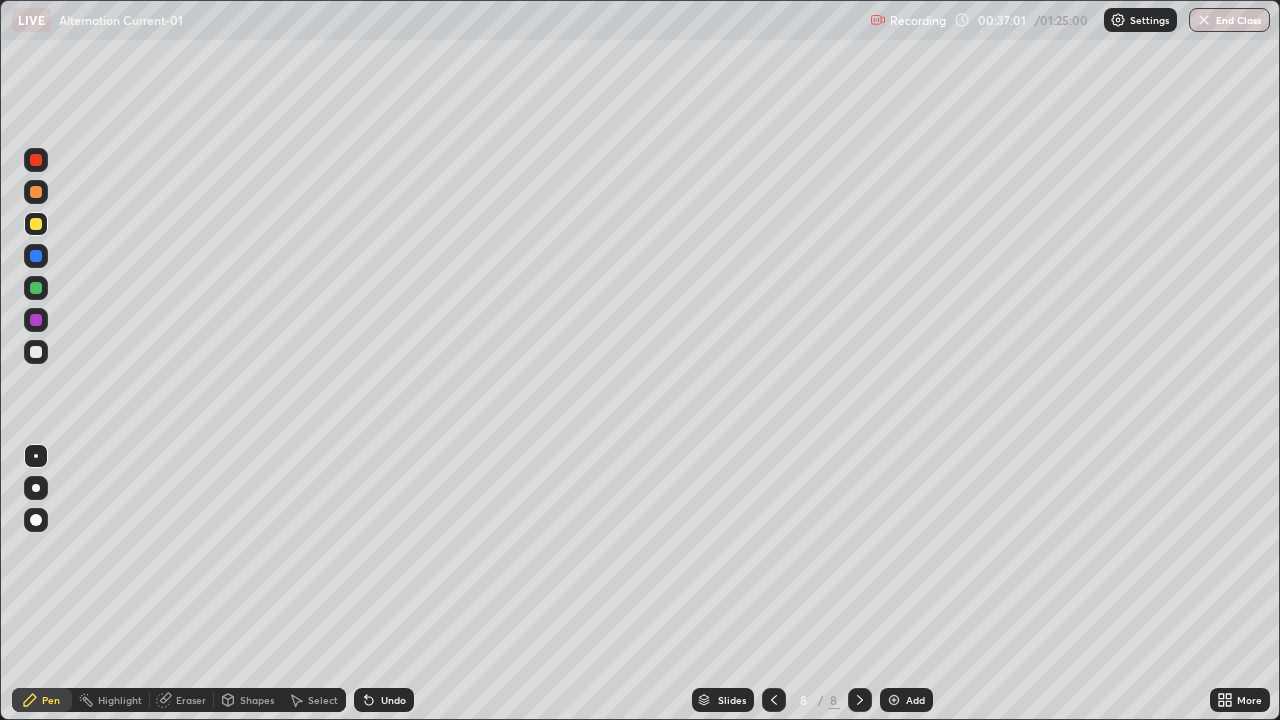 click on "Add" at bounding box center (906, 700) 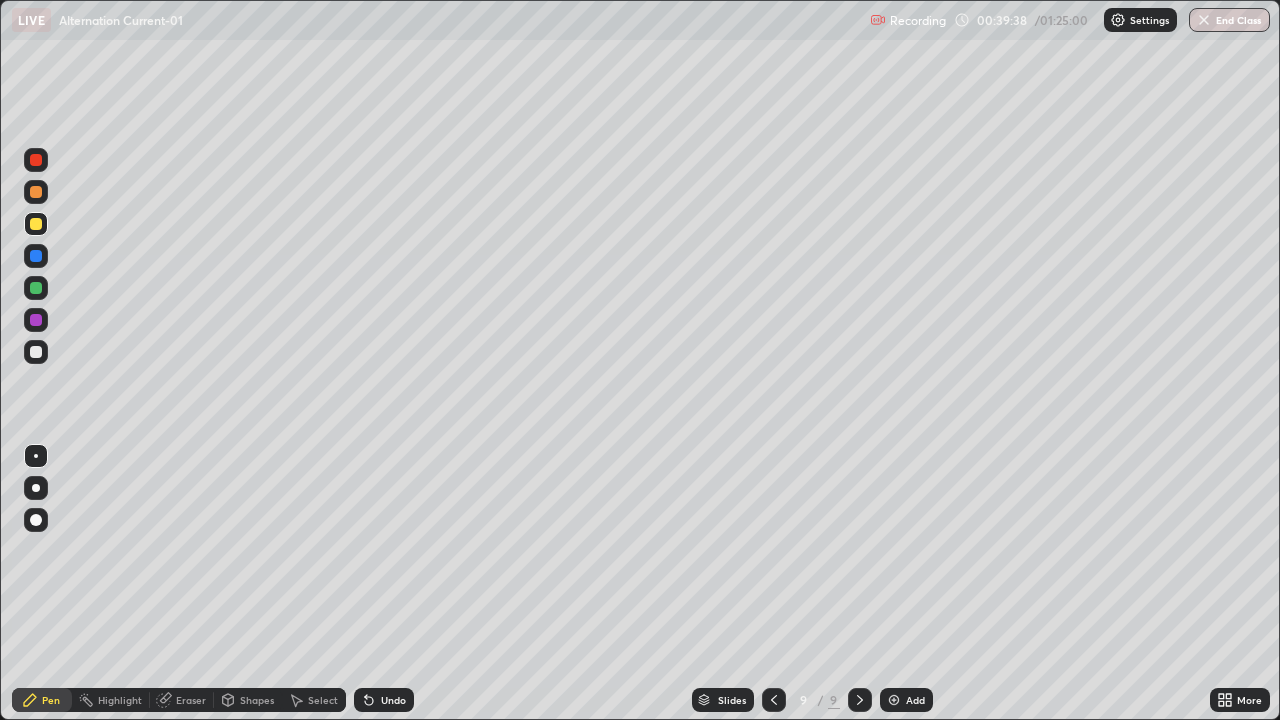click 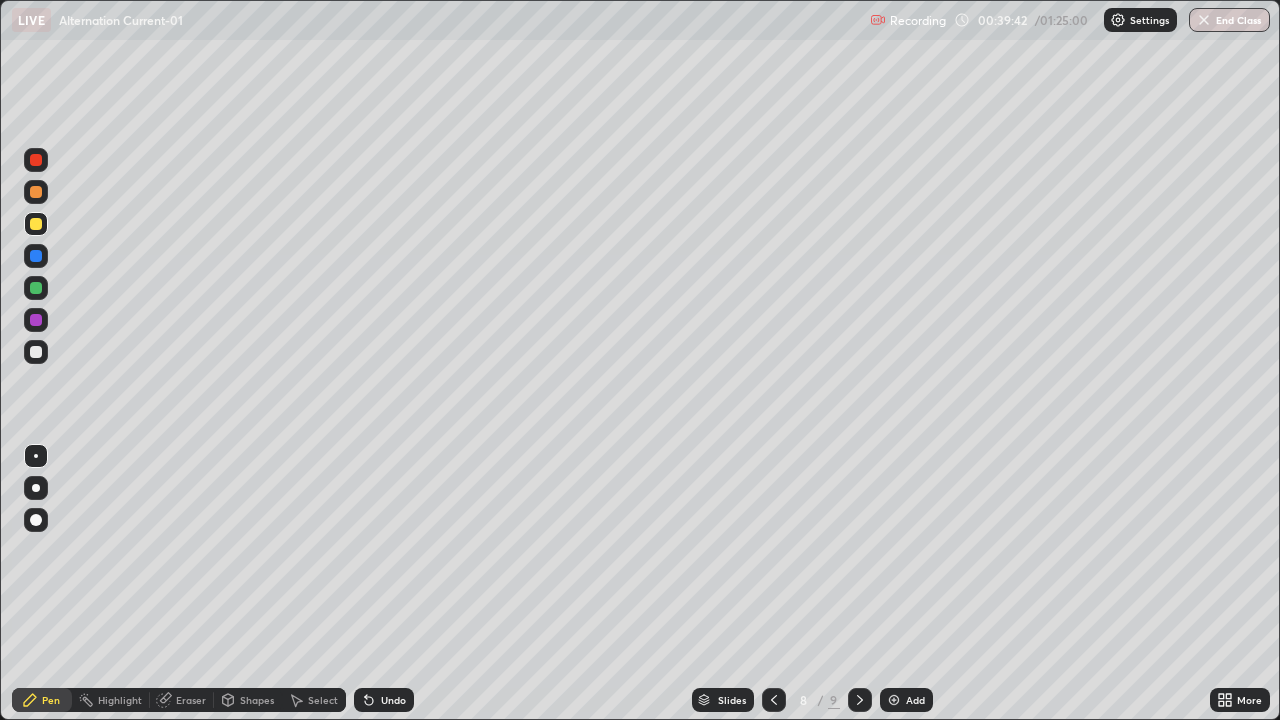 click 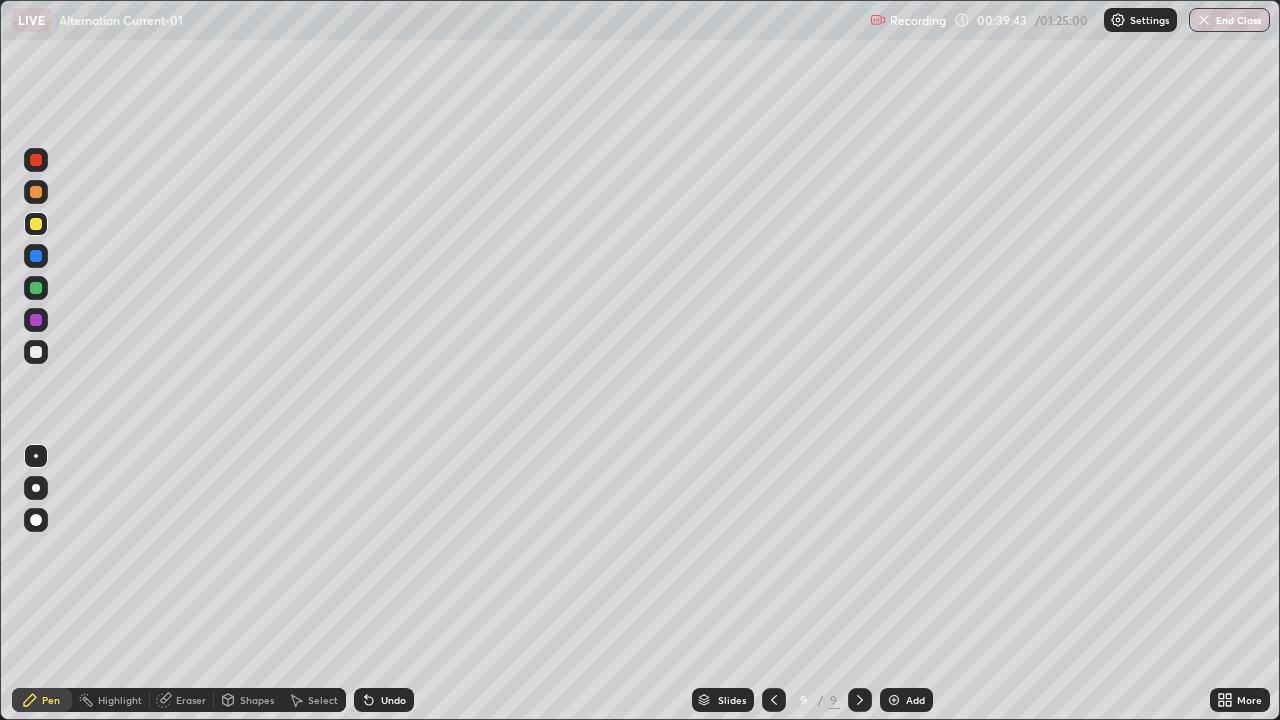 click on "Add" at bounding box center (915, 700) 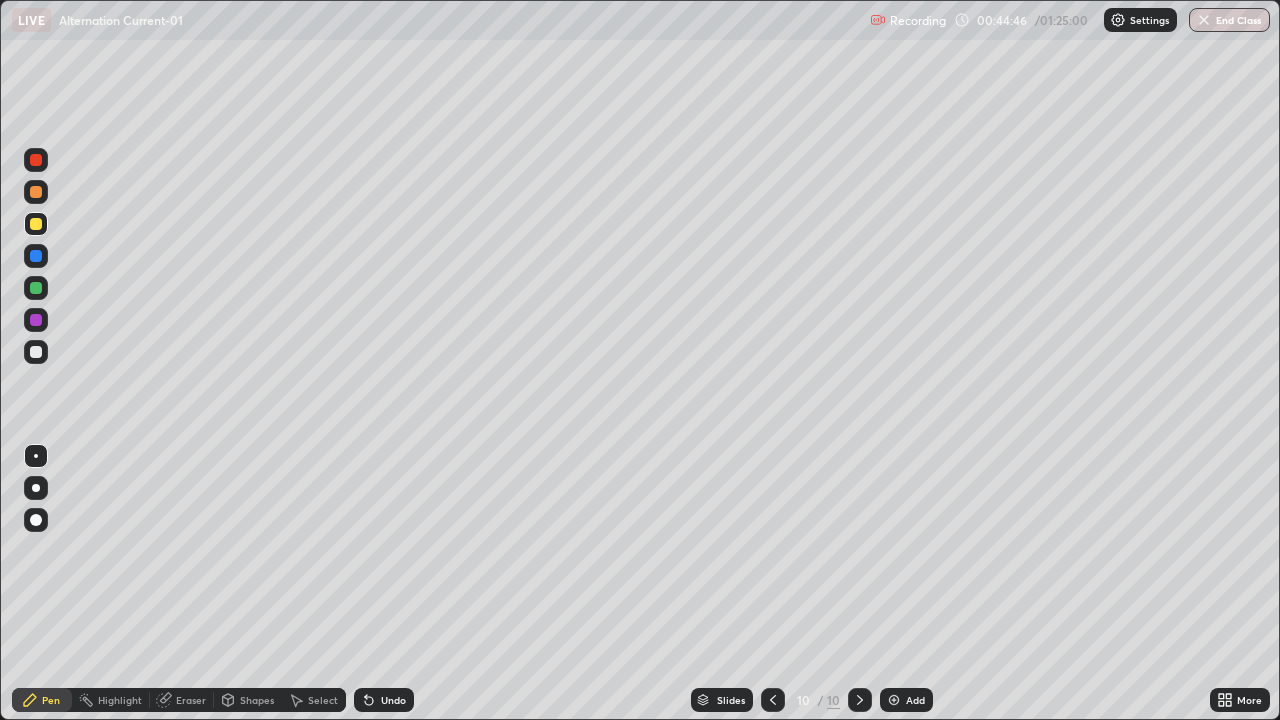 click at bounding box center [36, 352] 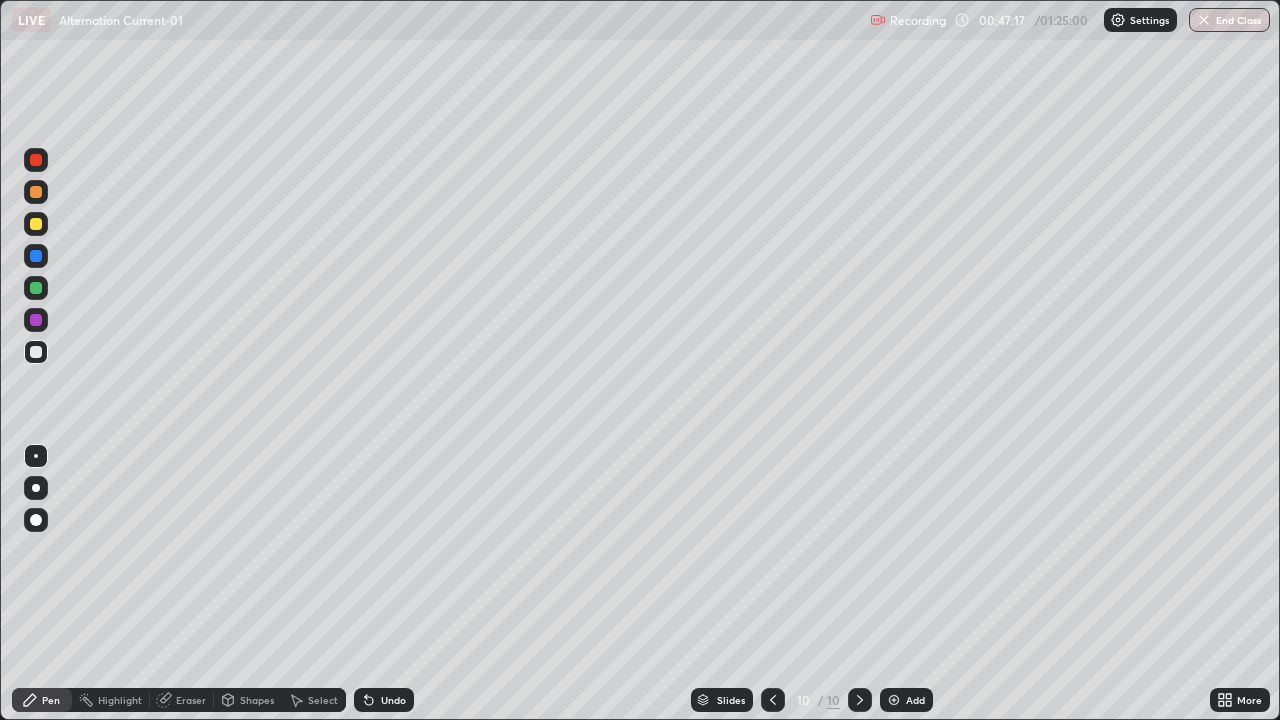 click at bounding box center [36, 224] 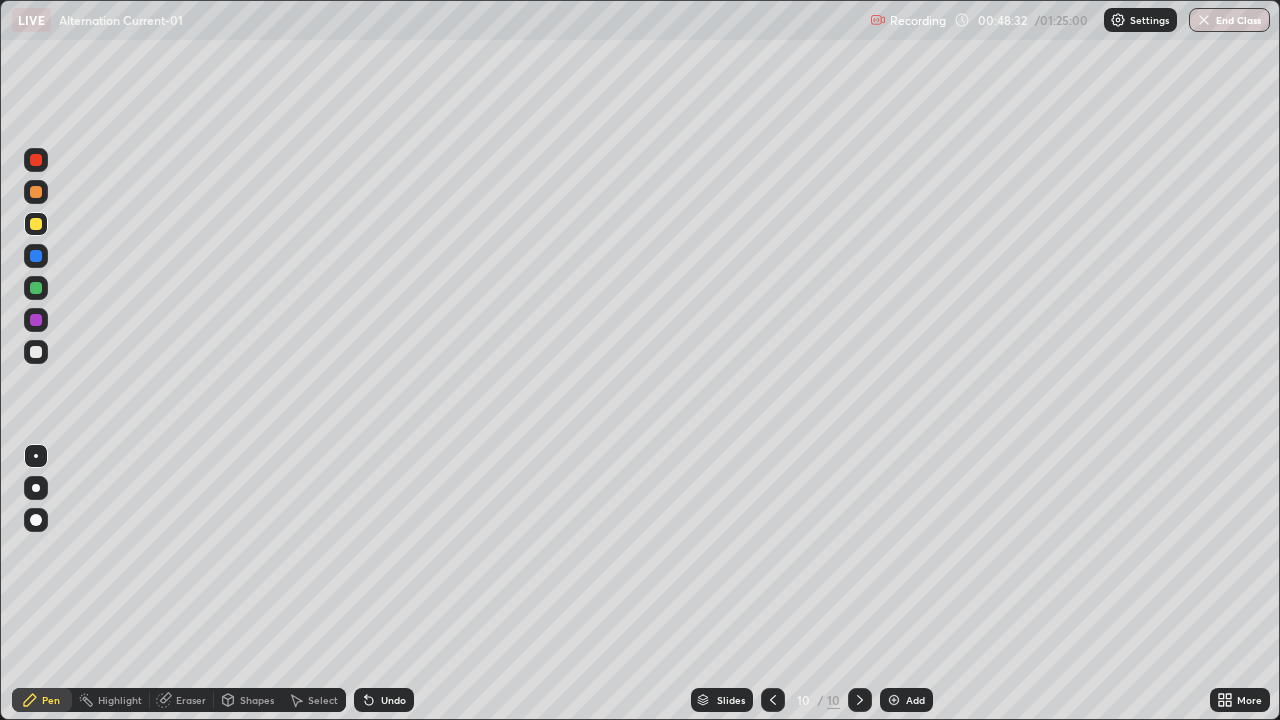 click on "Add" at bounding box center (915, 700) 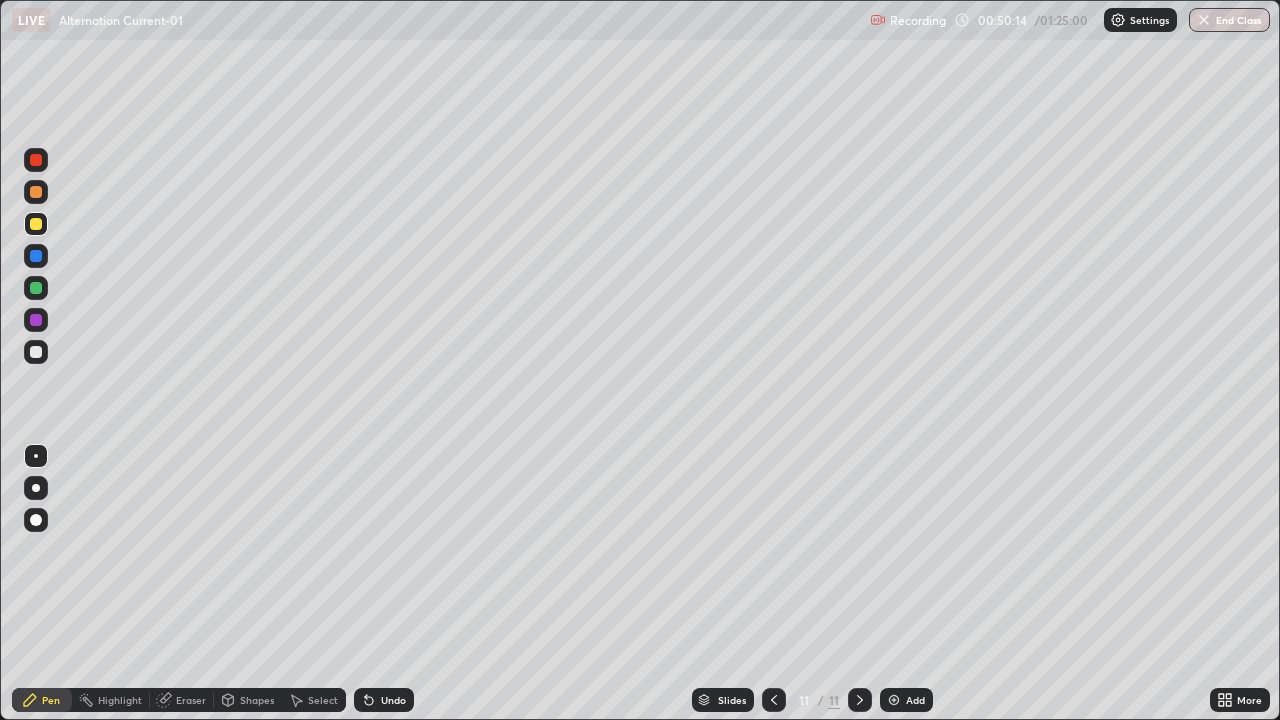 click on "Eraser" at bounding box center (182, 700) 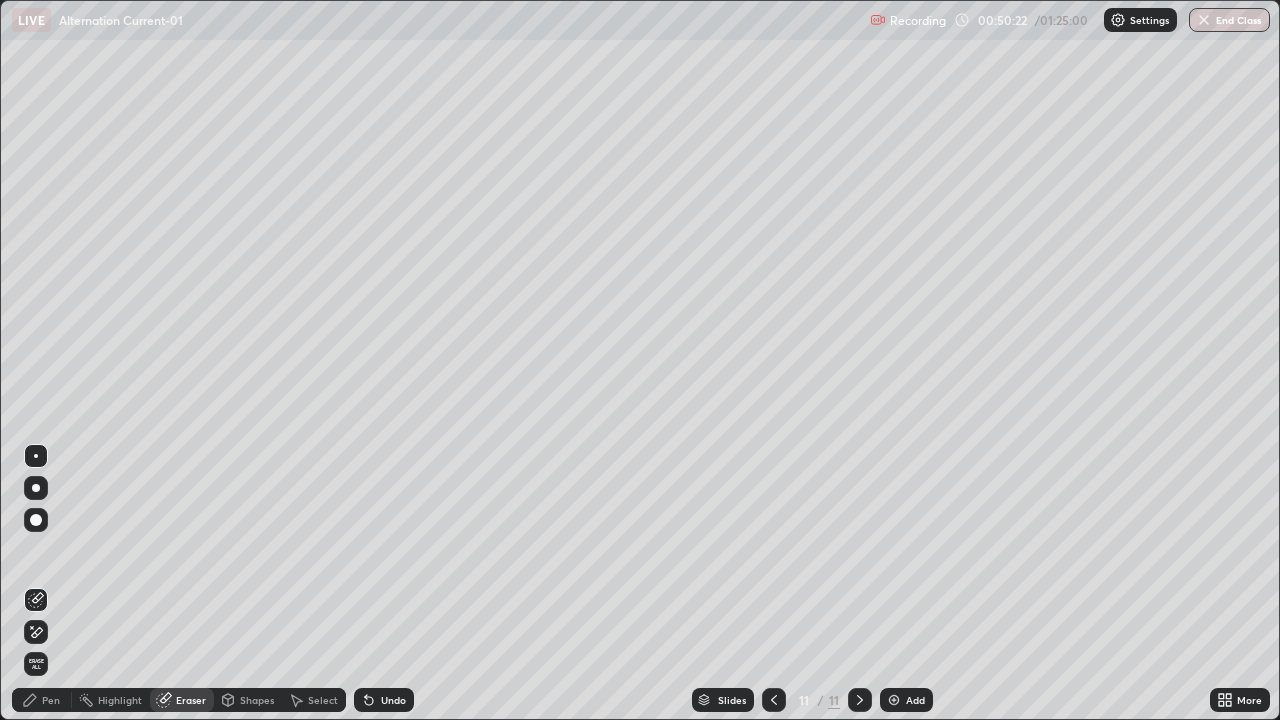 click on "Pen" at bounding box center [51, 700] 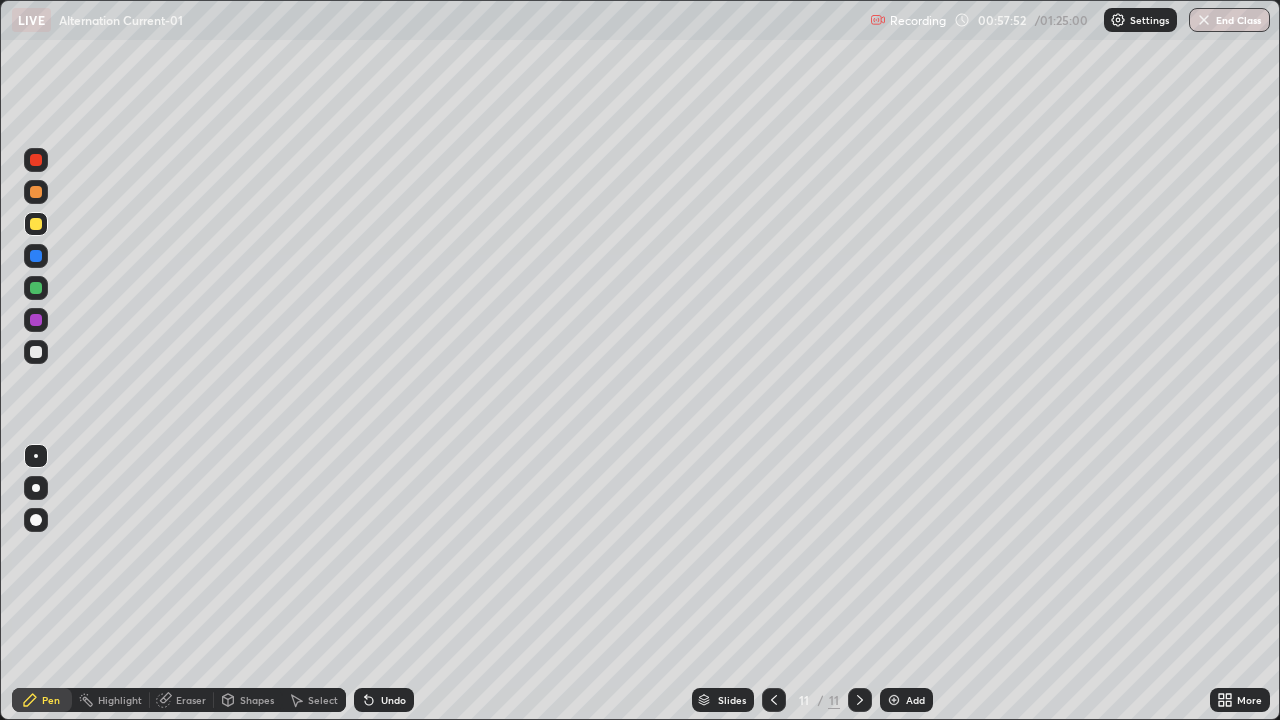 click on "Add" at bounding box center (906, 700) 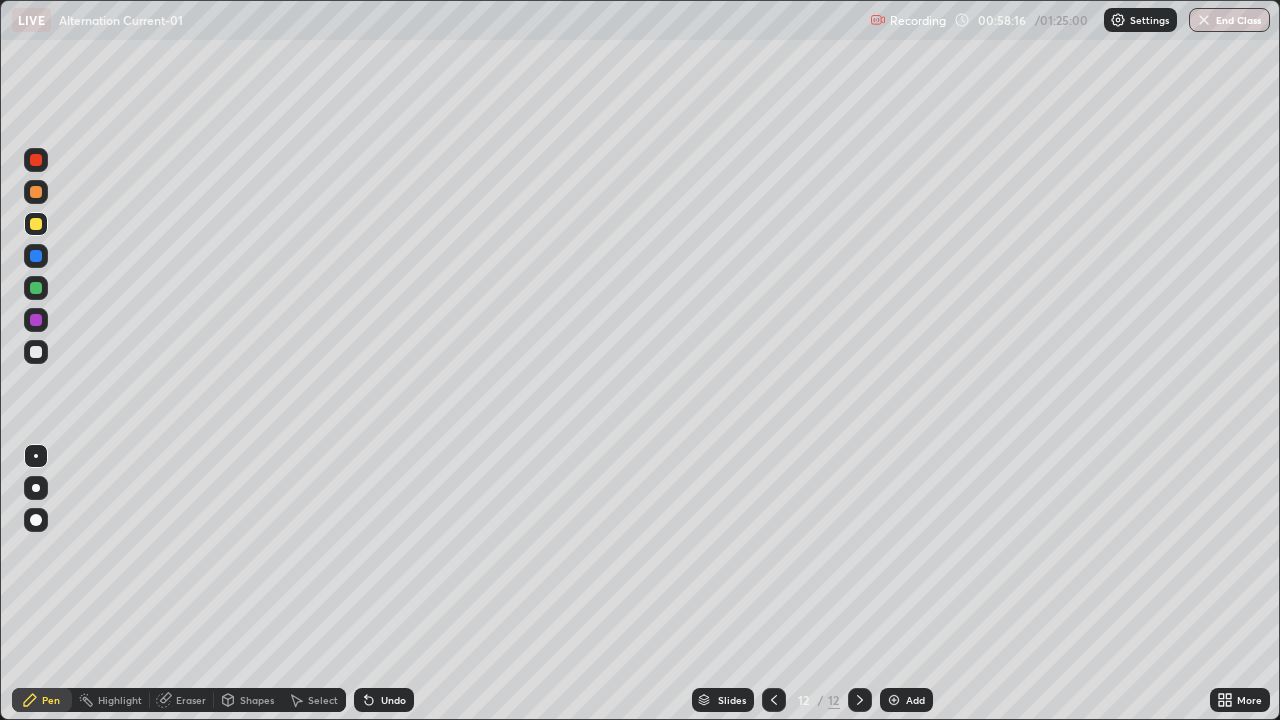 click at bounding box center (36, 352) 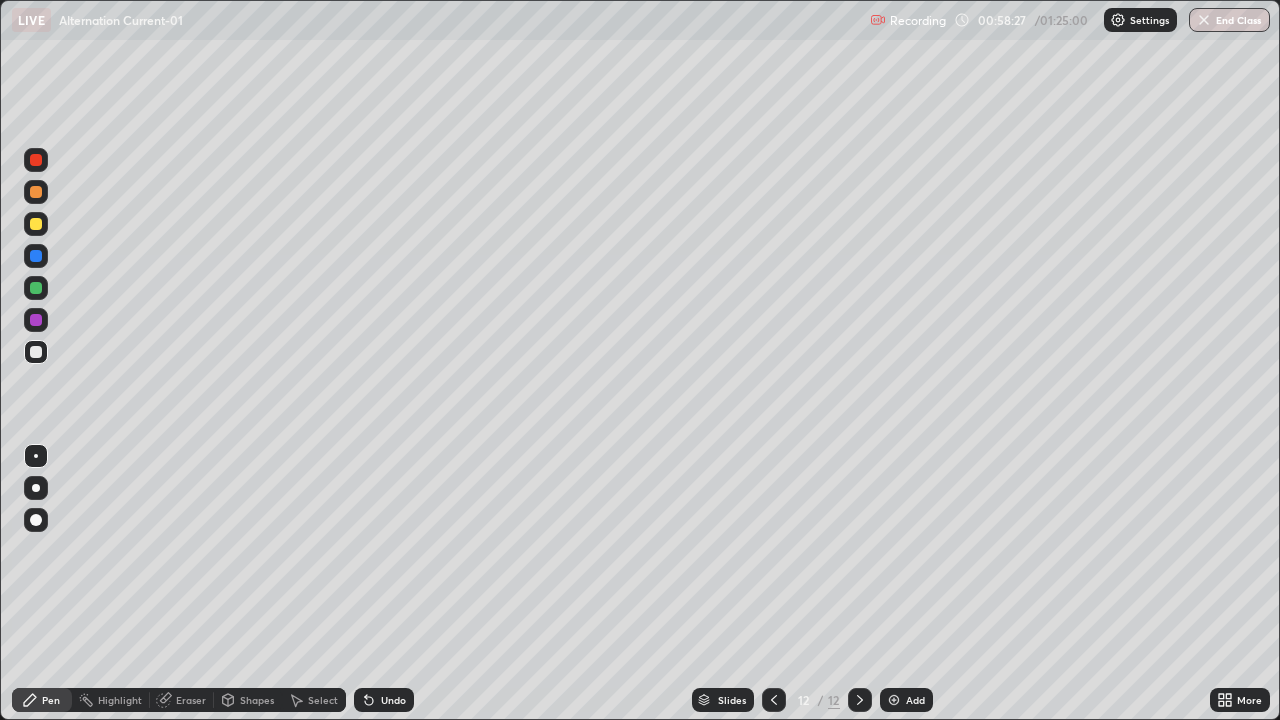 click on "Eraser" at bounding box center [191, 700] 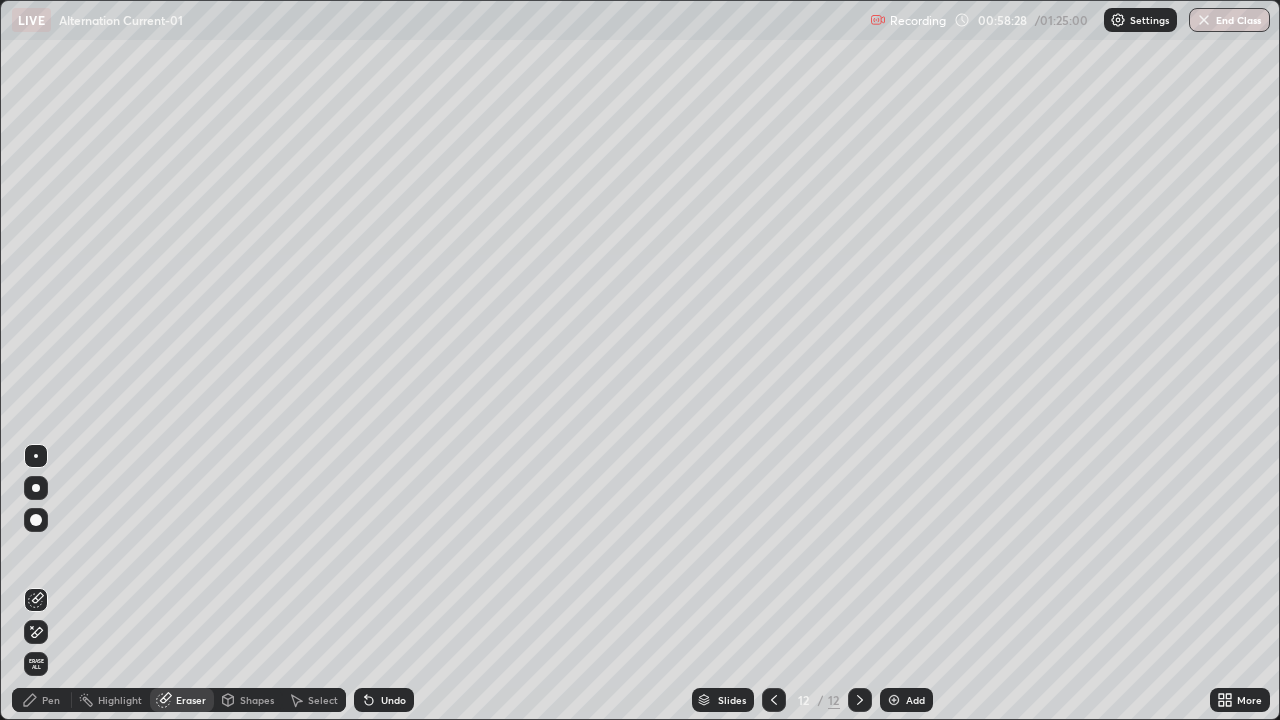 click on "Pen" at bounding box center (51, 700) 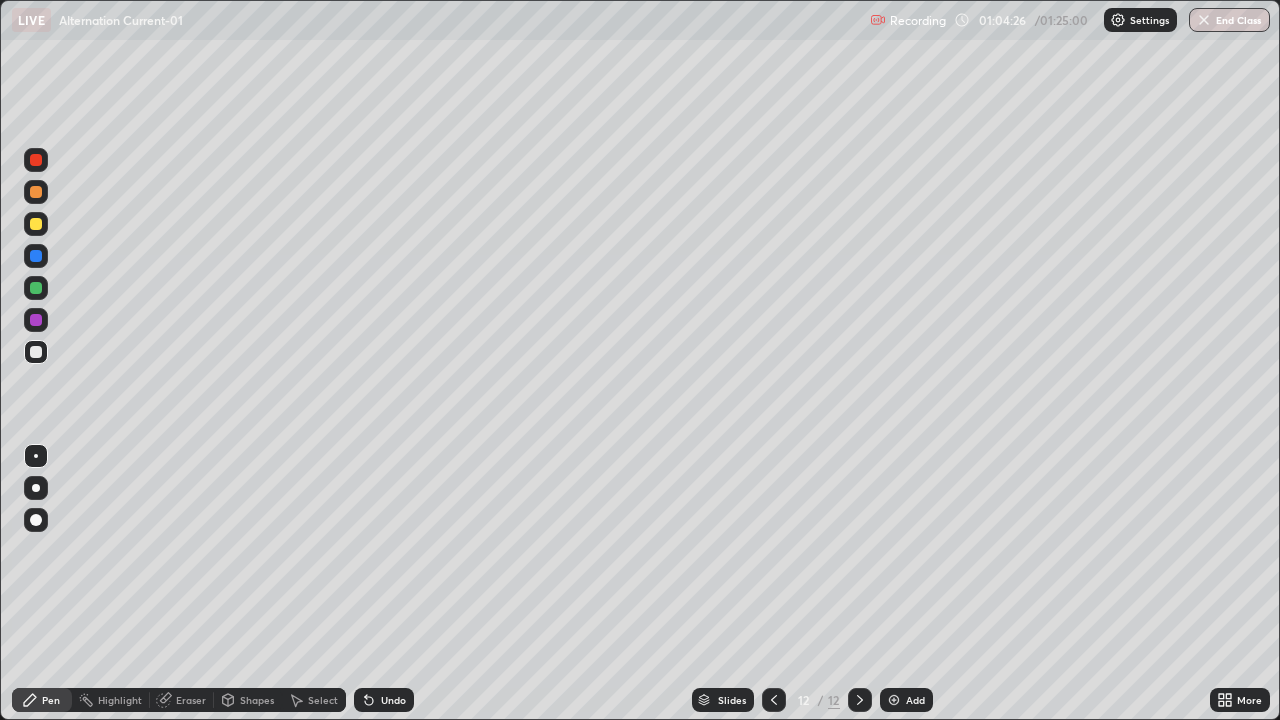 click at bounding box center (36, 288) 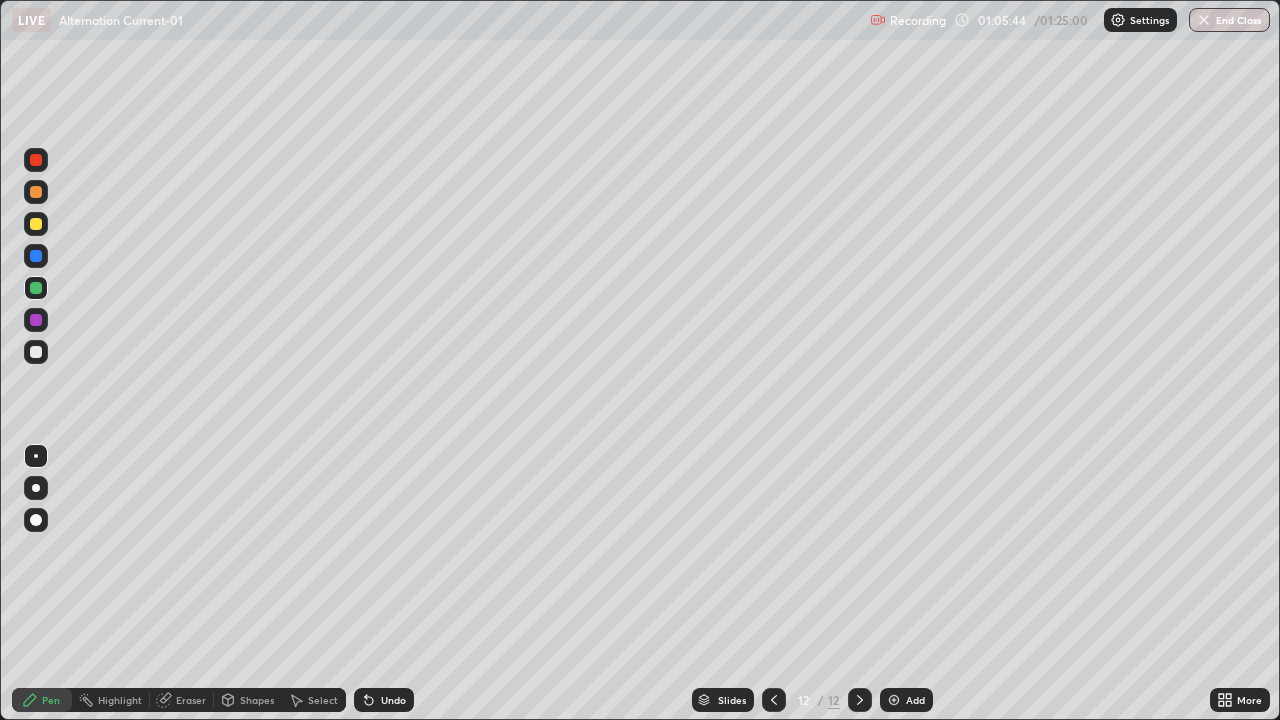 click on "Add" at bounding box center [915, 700] 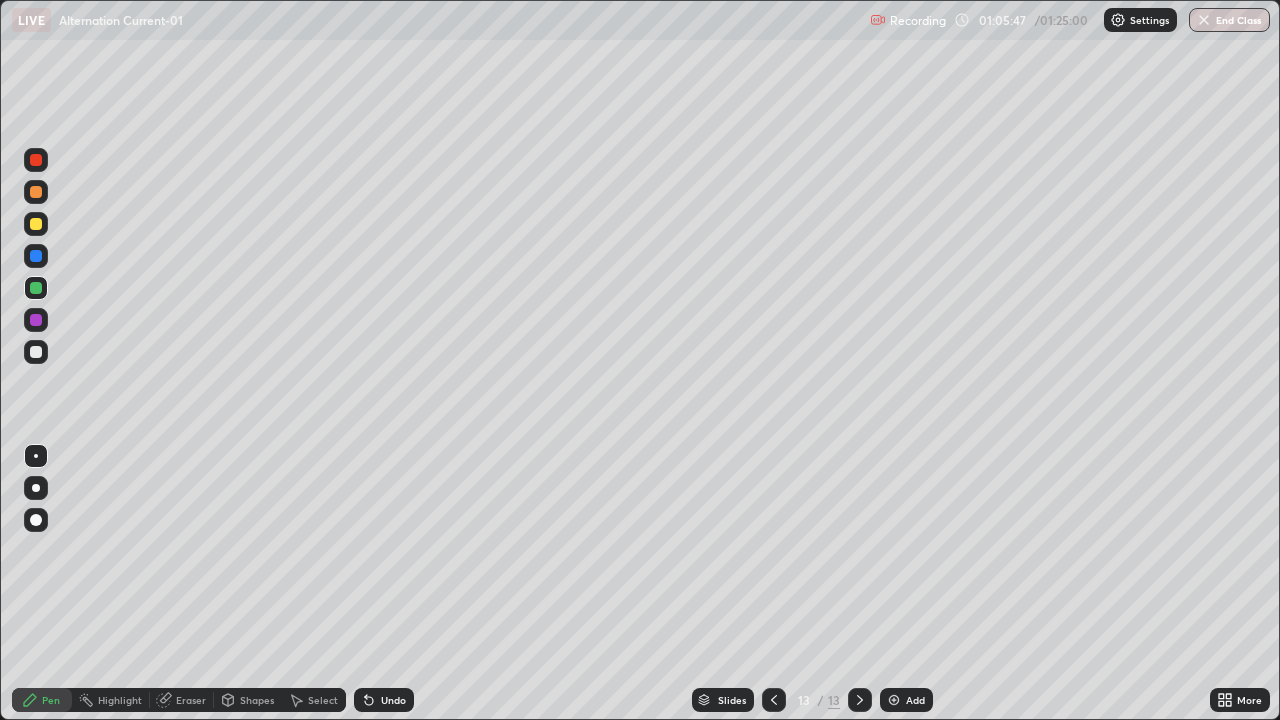click at bounding box center (36, 224) 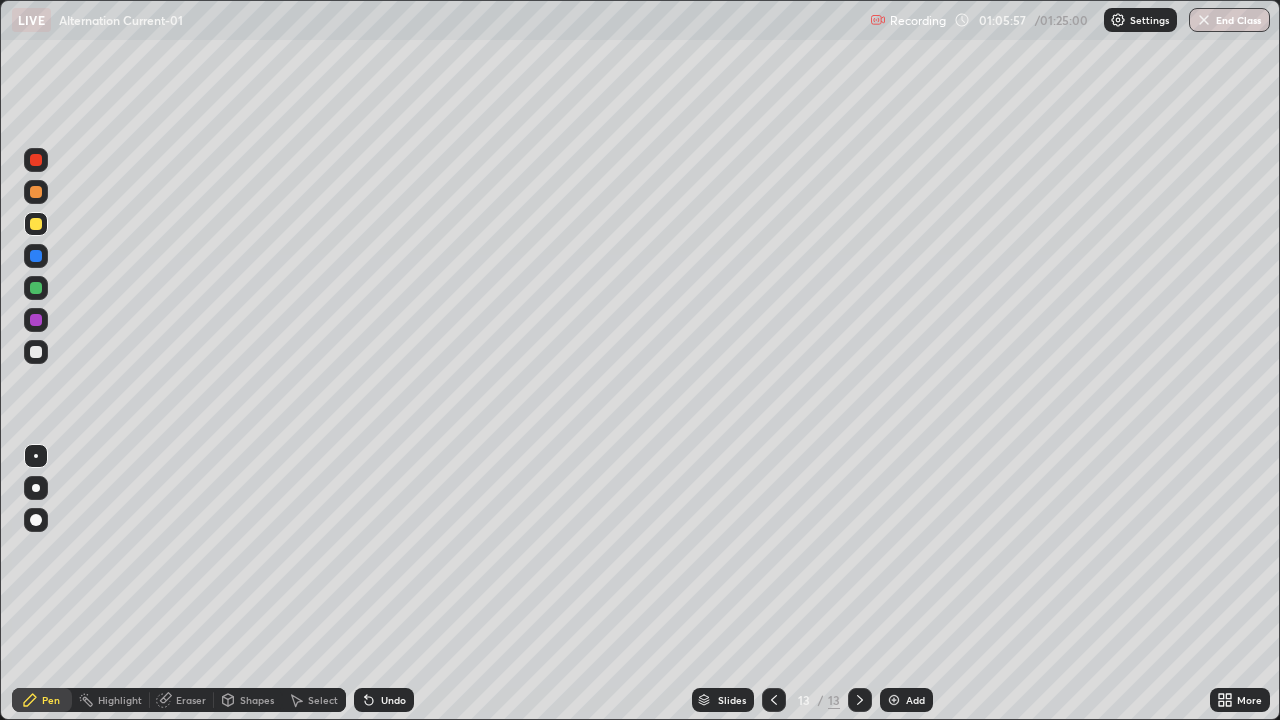 click on "Eraser" at bounding box center [191, 700] 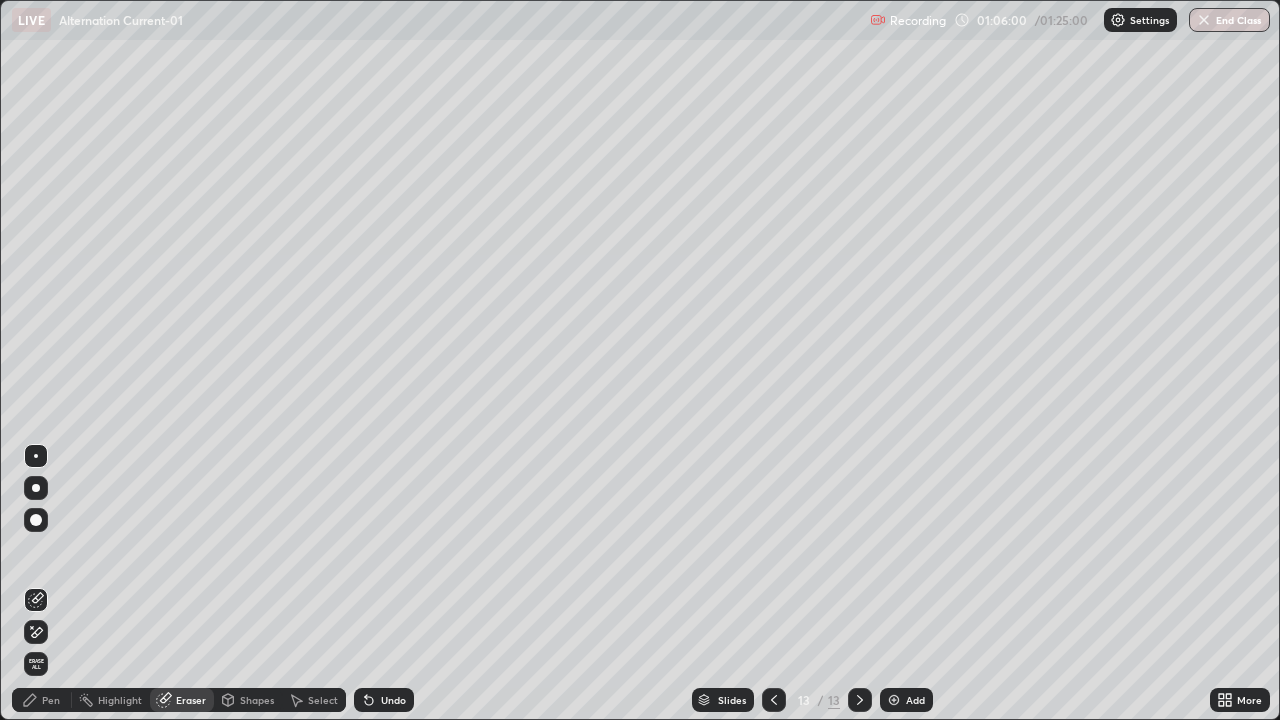 click on "Pen" at bounding box center (51, 700) 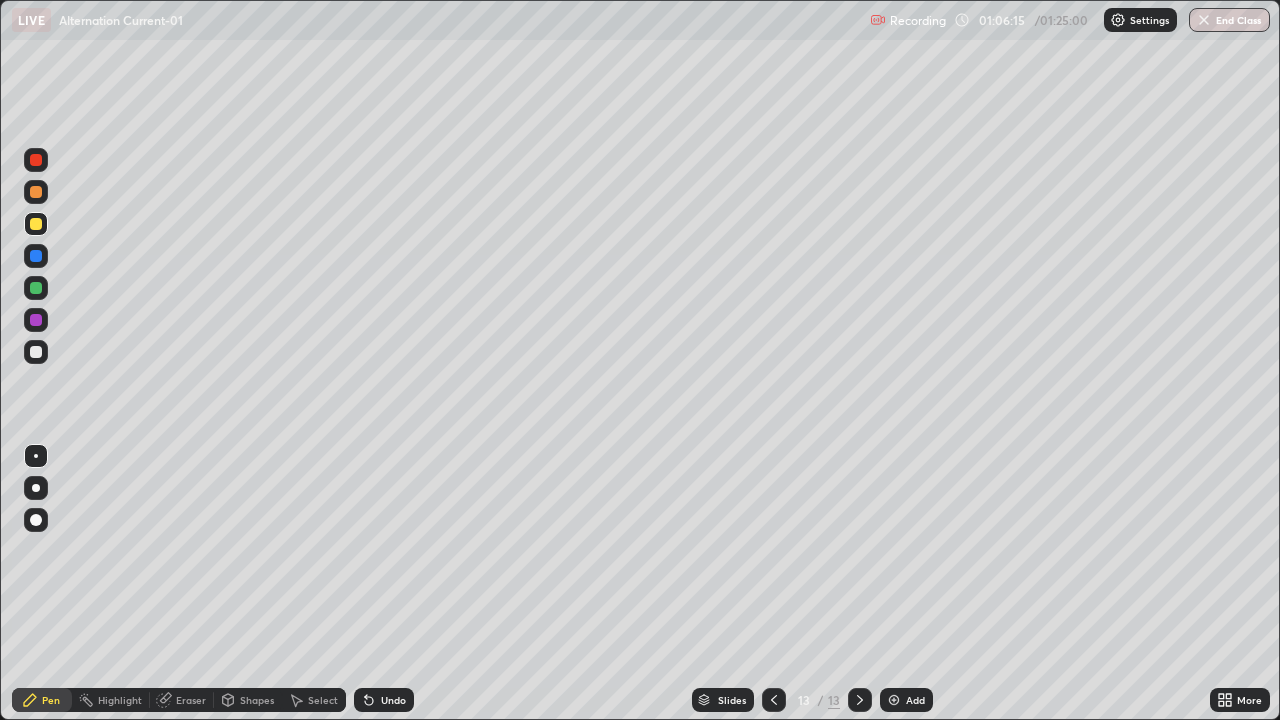 click on "Eraser" at bounding box center (191, 700) 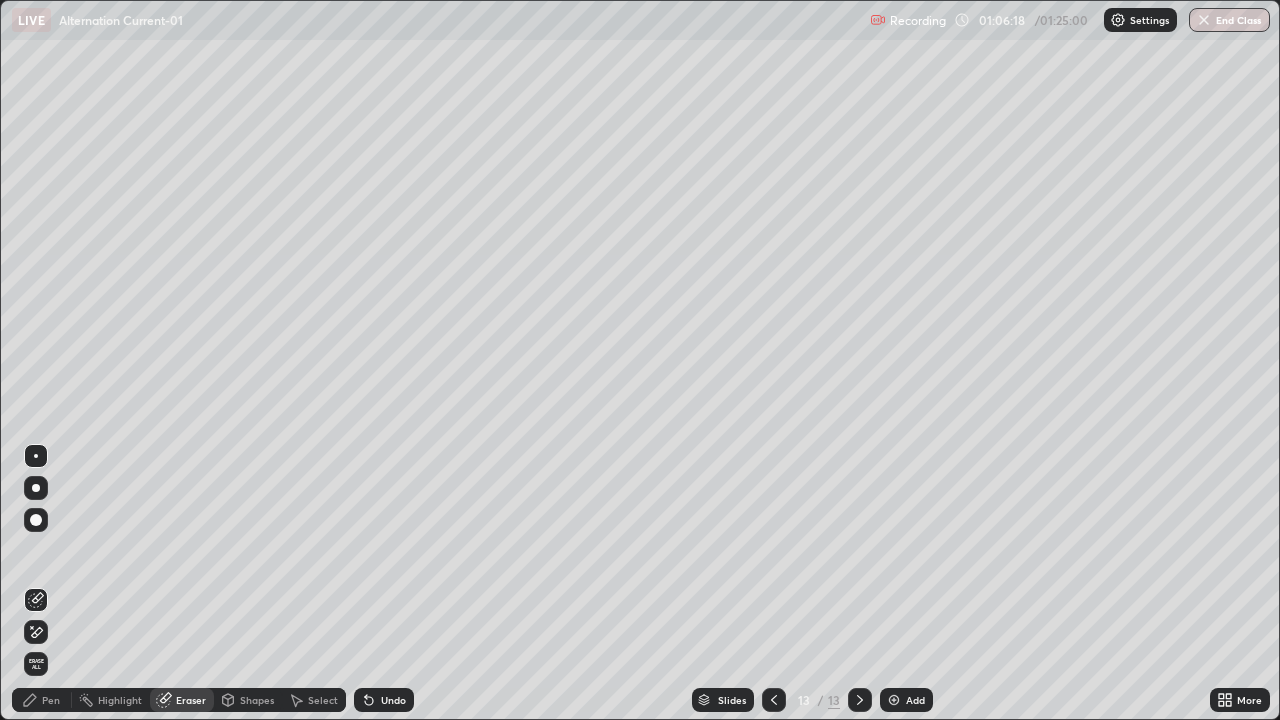 click on "Pen" at bounding box center [51, 700] 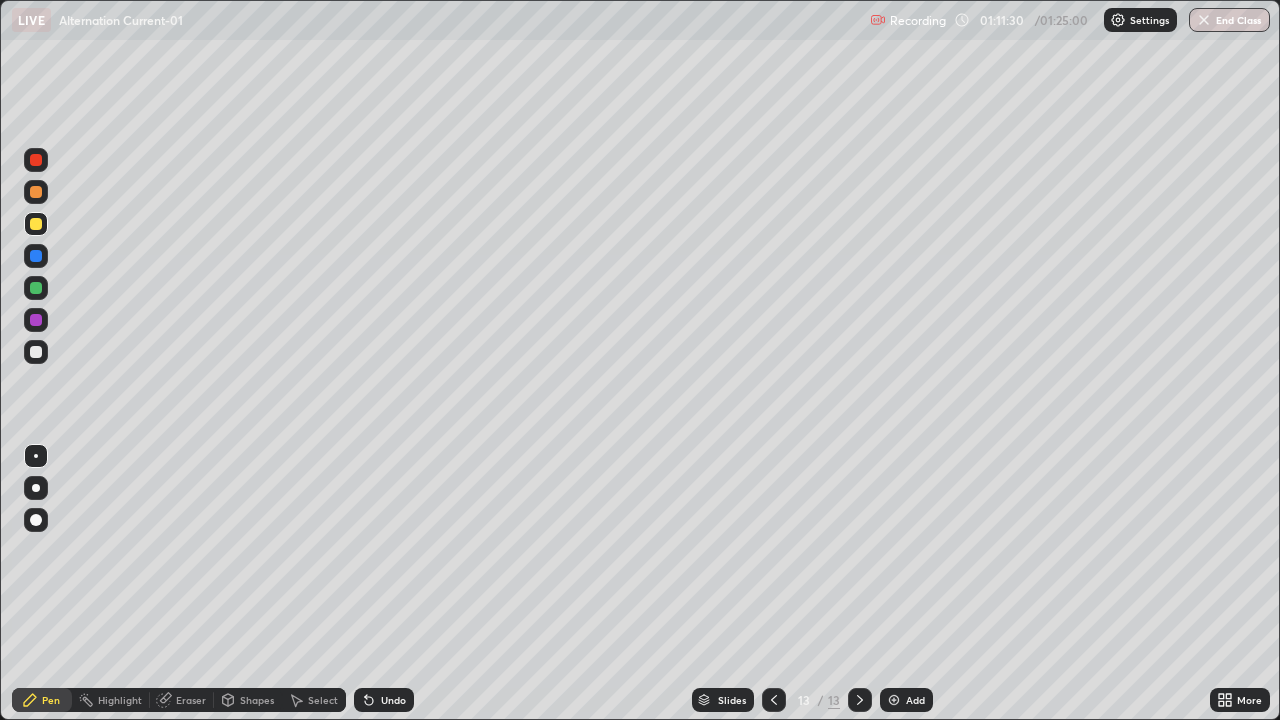click on "End Class" at bounding box center (1229, 20) 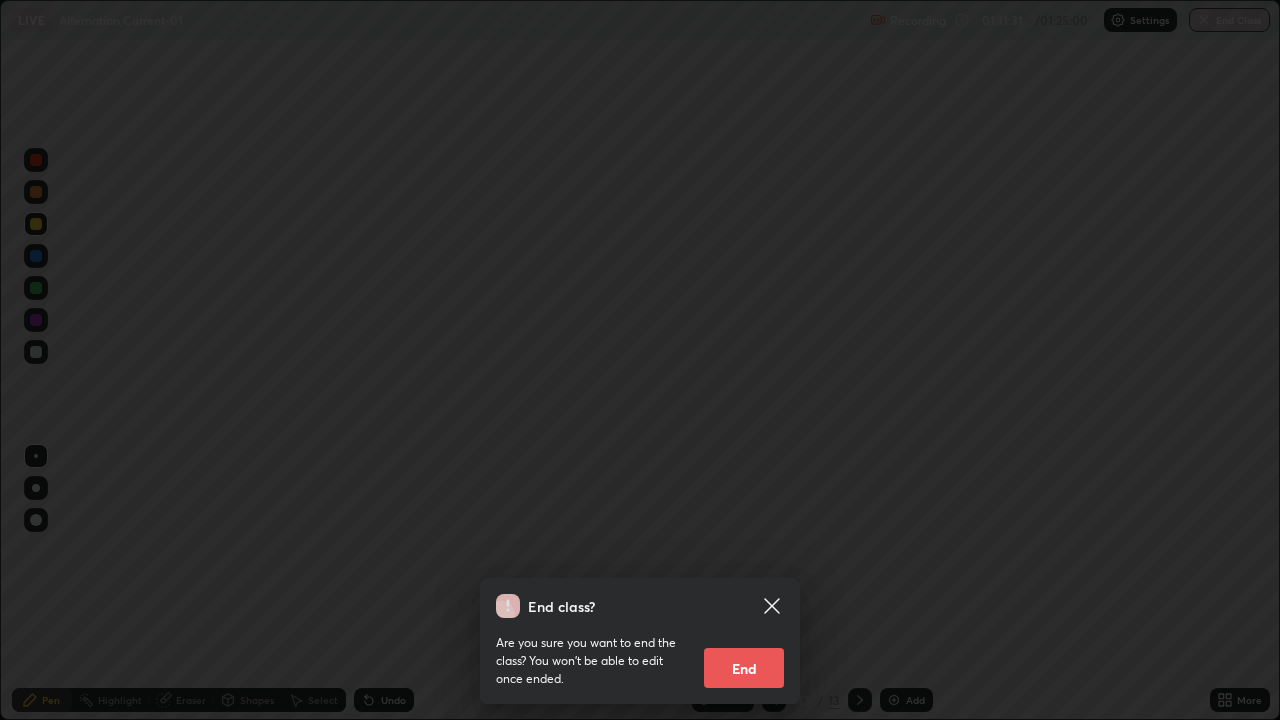 click on "End" at bounding box center [744, 668] 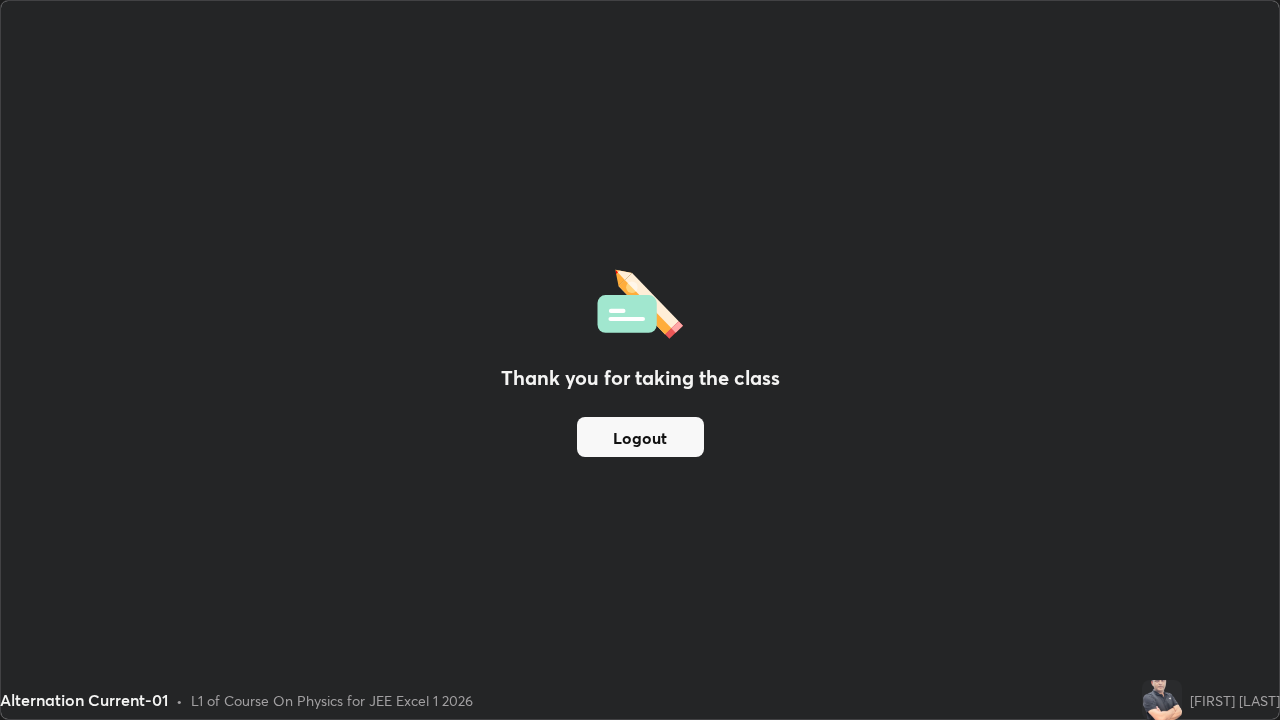click on "Logout" at bounding box center (640, 437) 